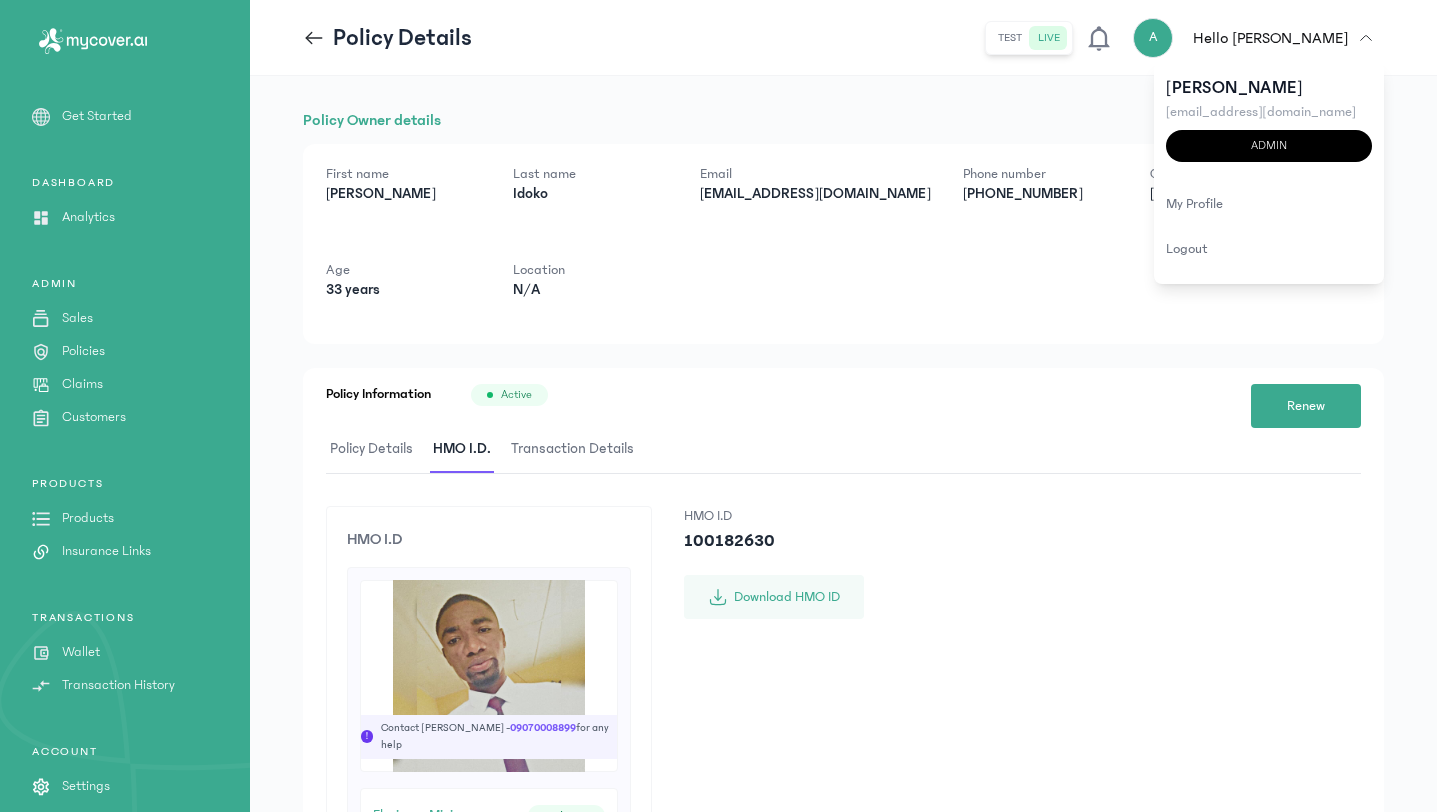scroll, scrollTop: 0, scrollLeft: 0, axis: both 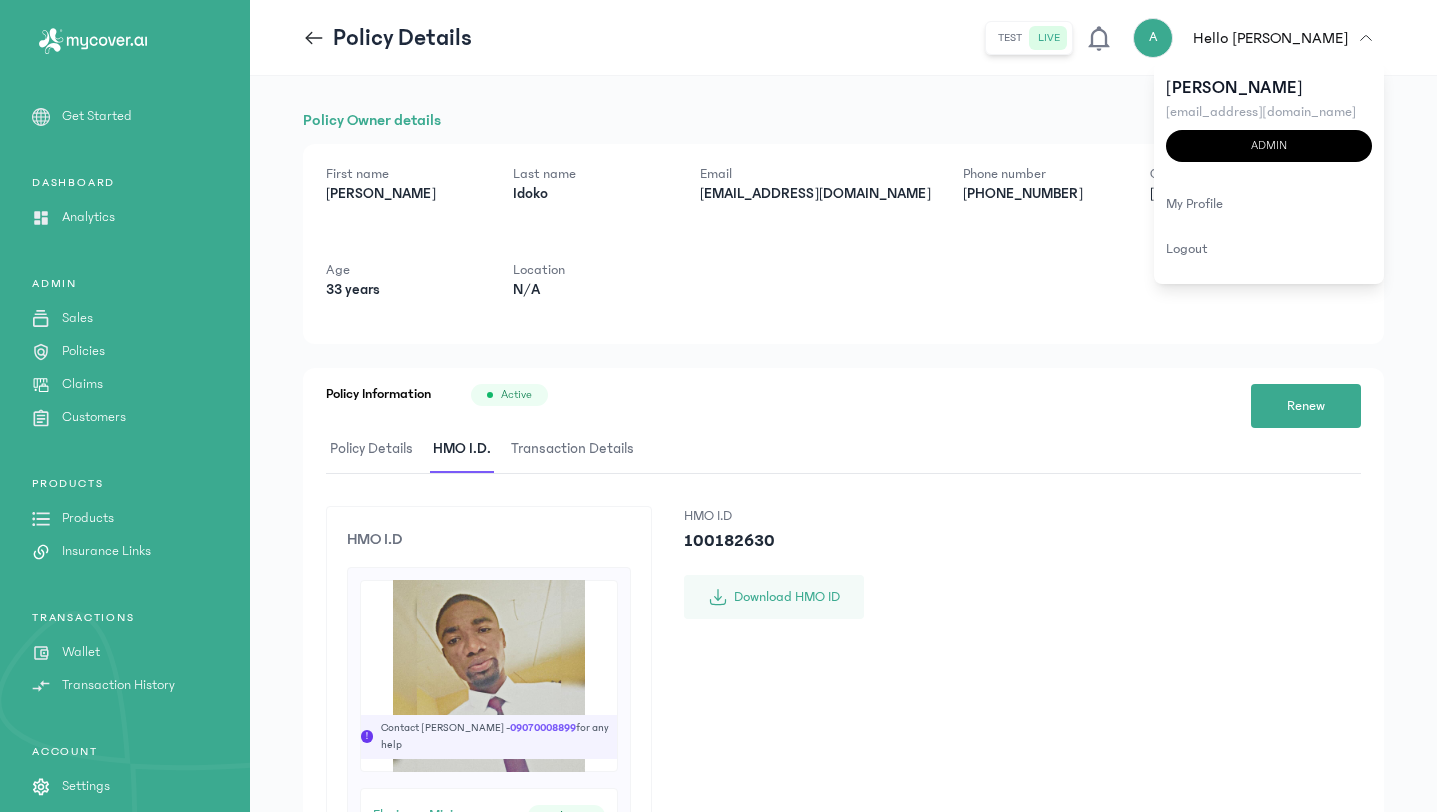 click on "Wallet" at bounding box center (81, 652) 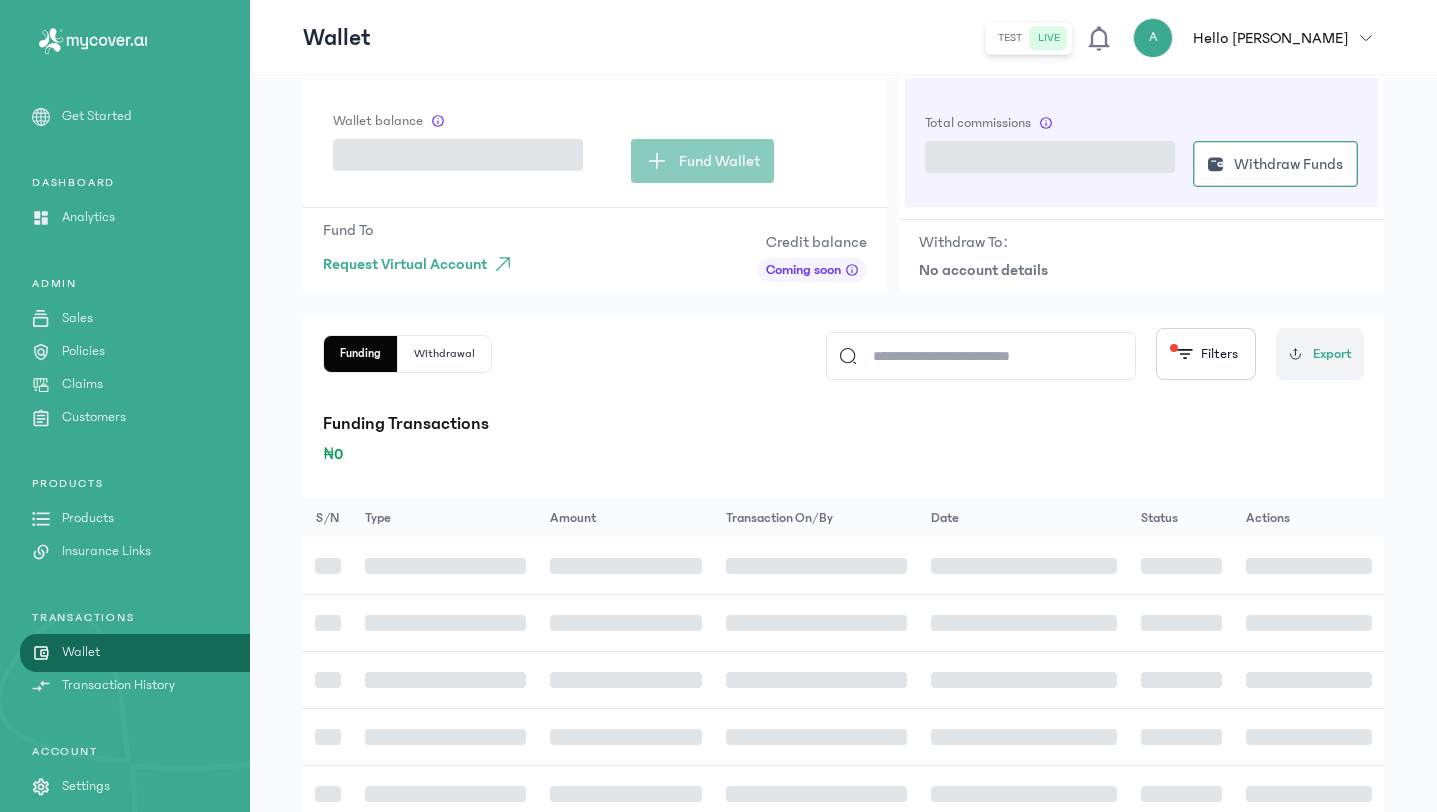 scroll, scrollTop: 57, scrollLeft: 0, axis: vertical 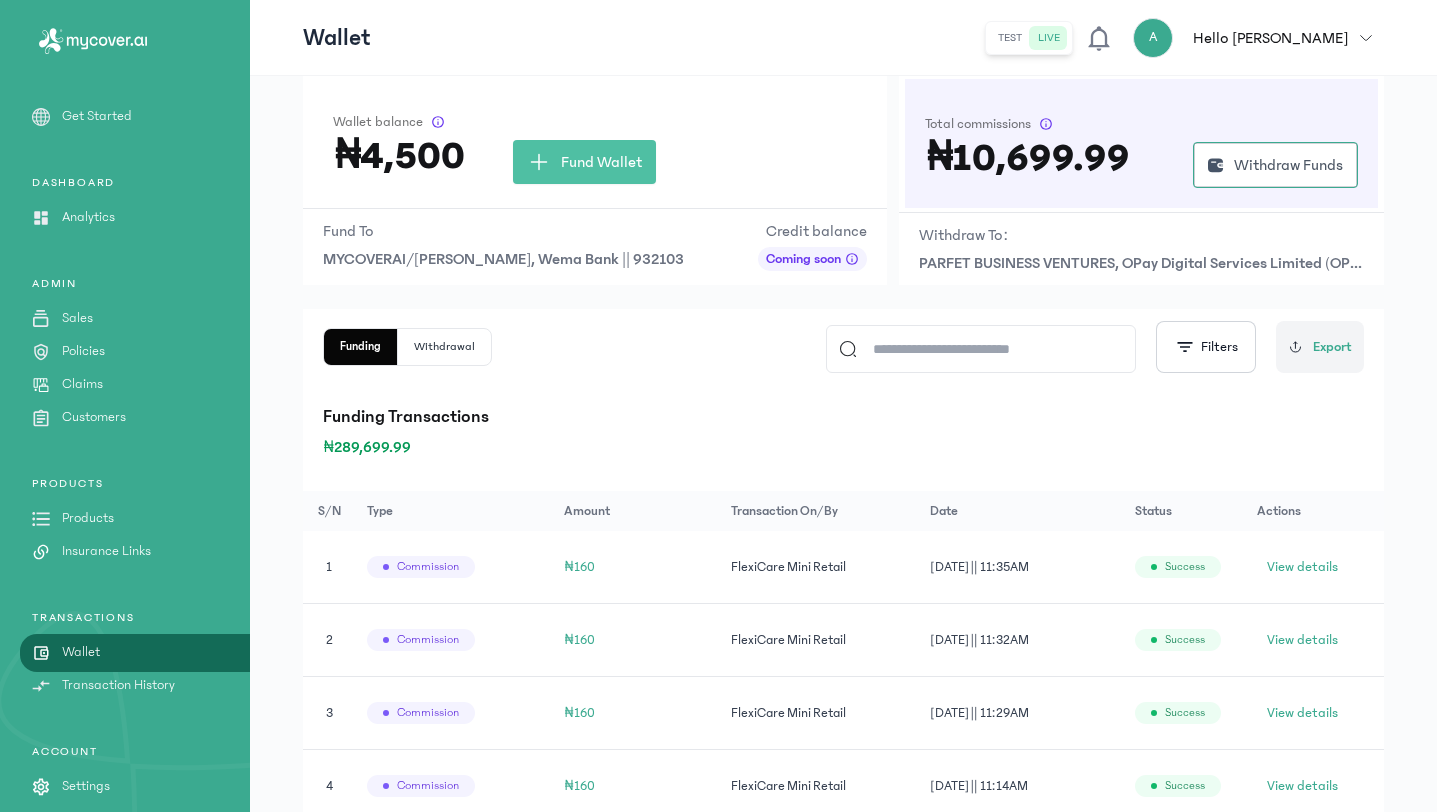 click on "Products" at bounding box center [88, 518] 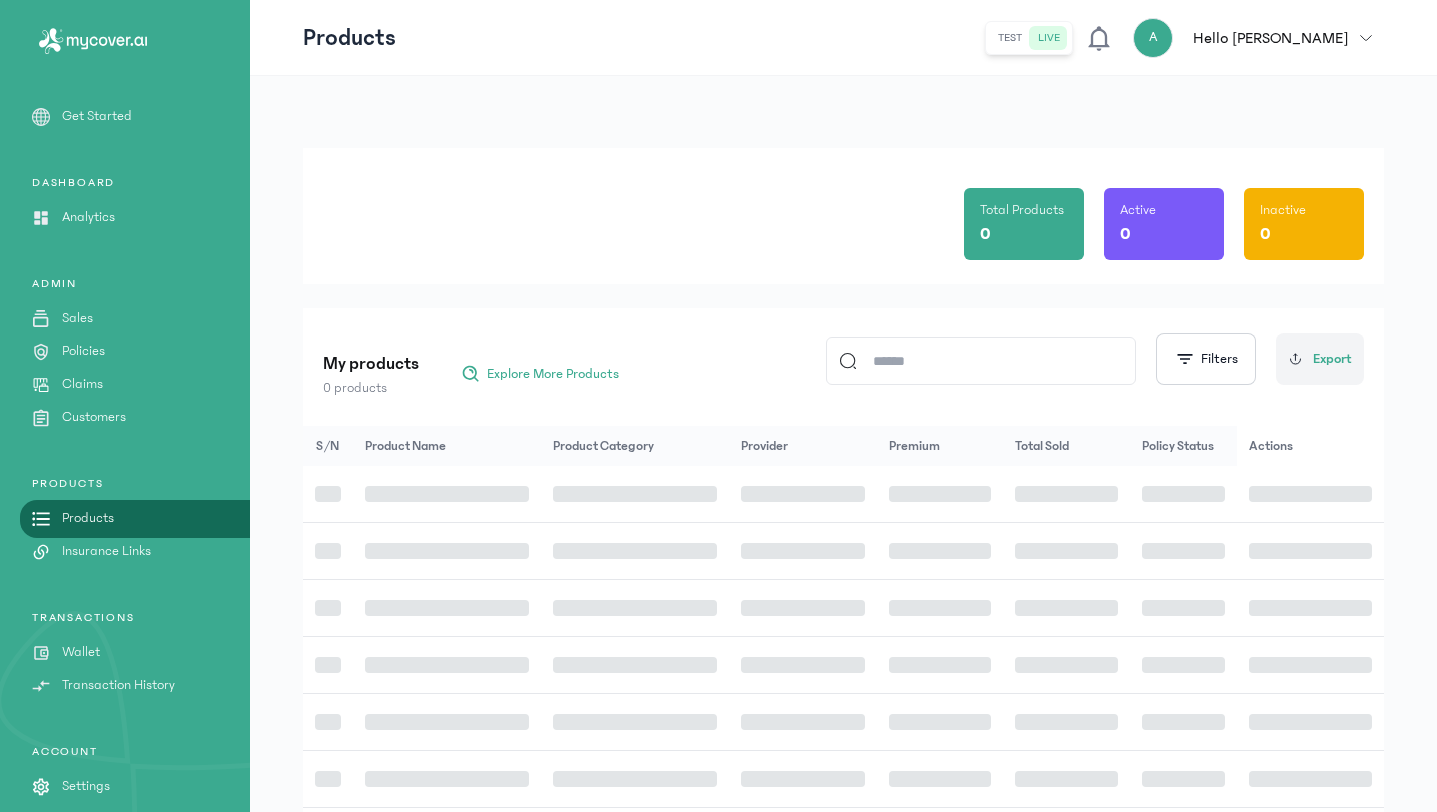 click 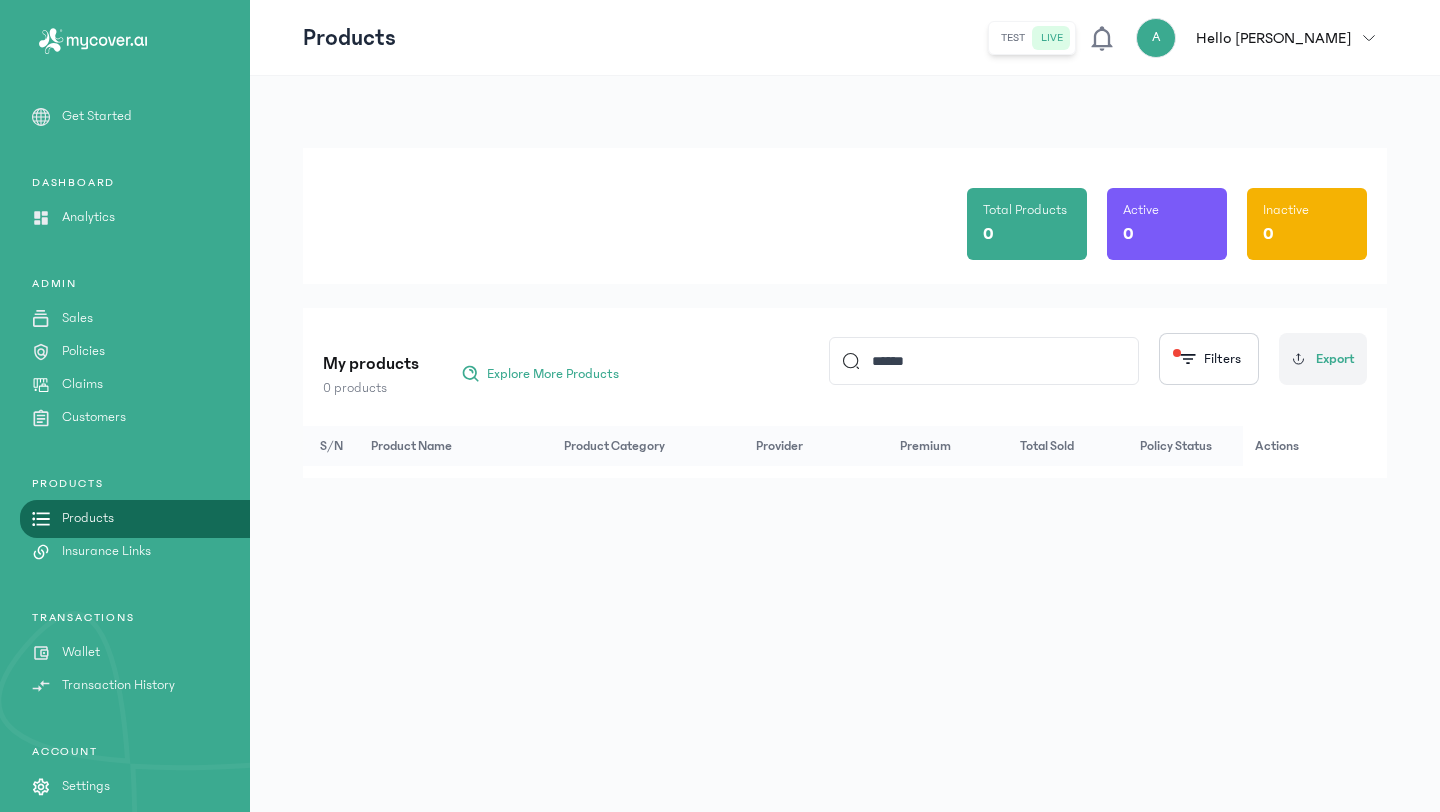 type on "******" 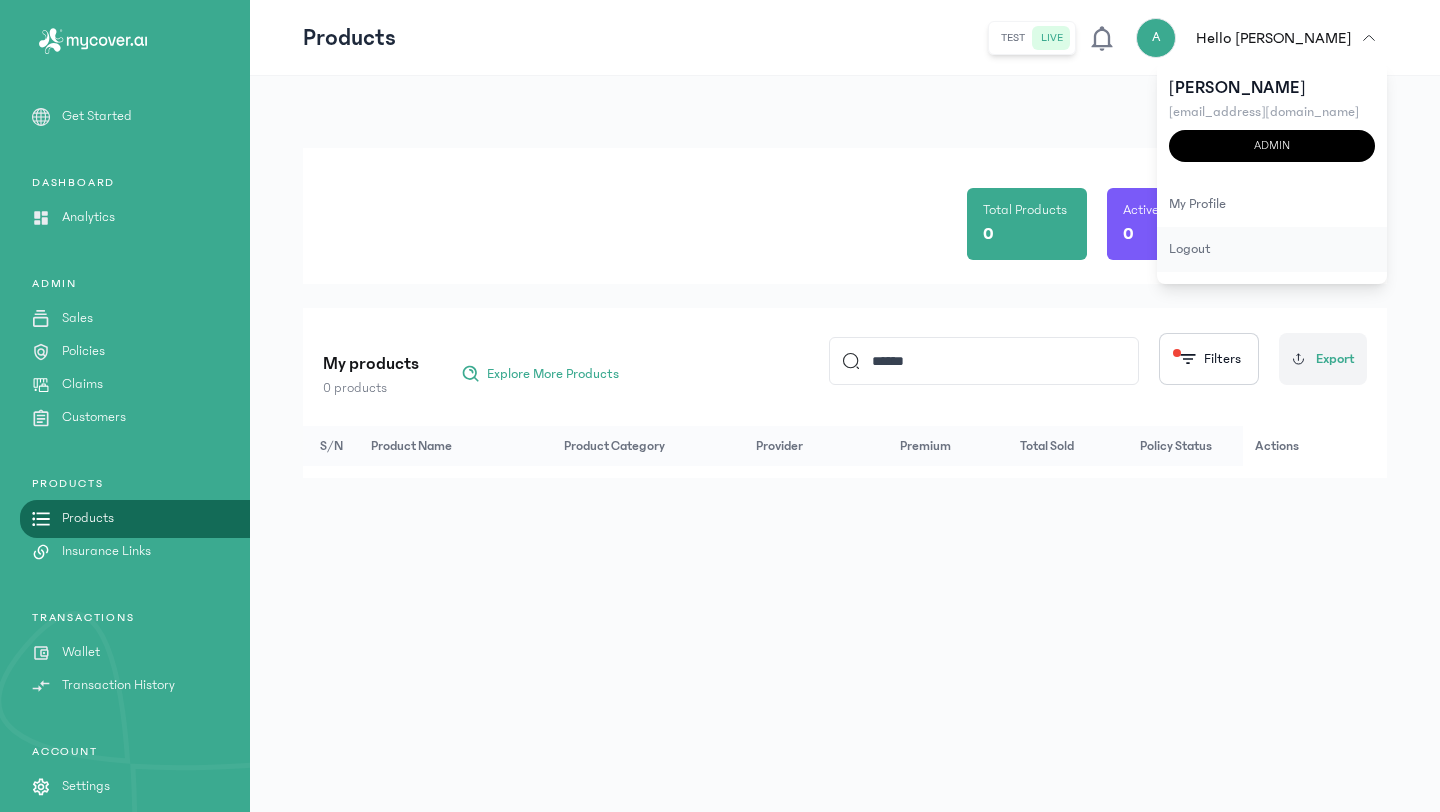 click on "logout" 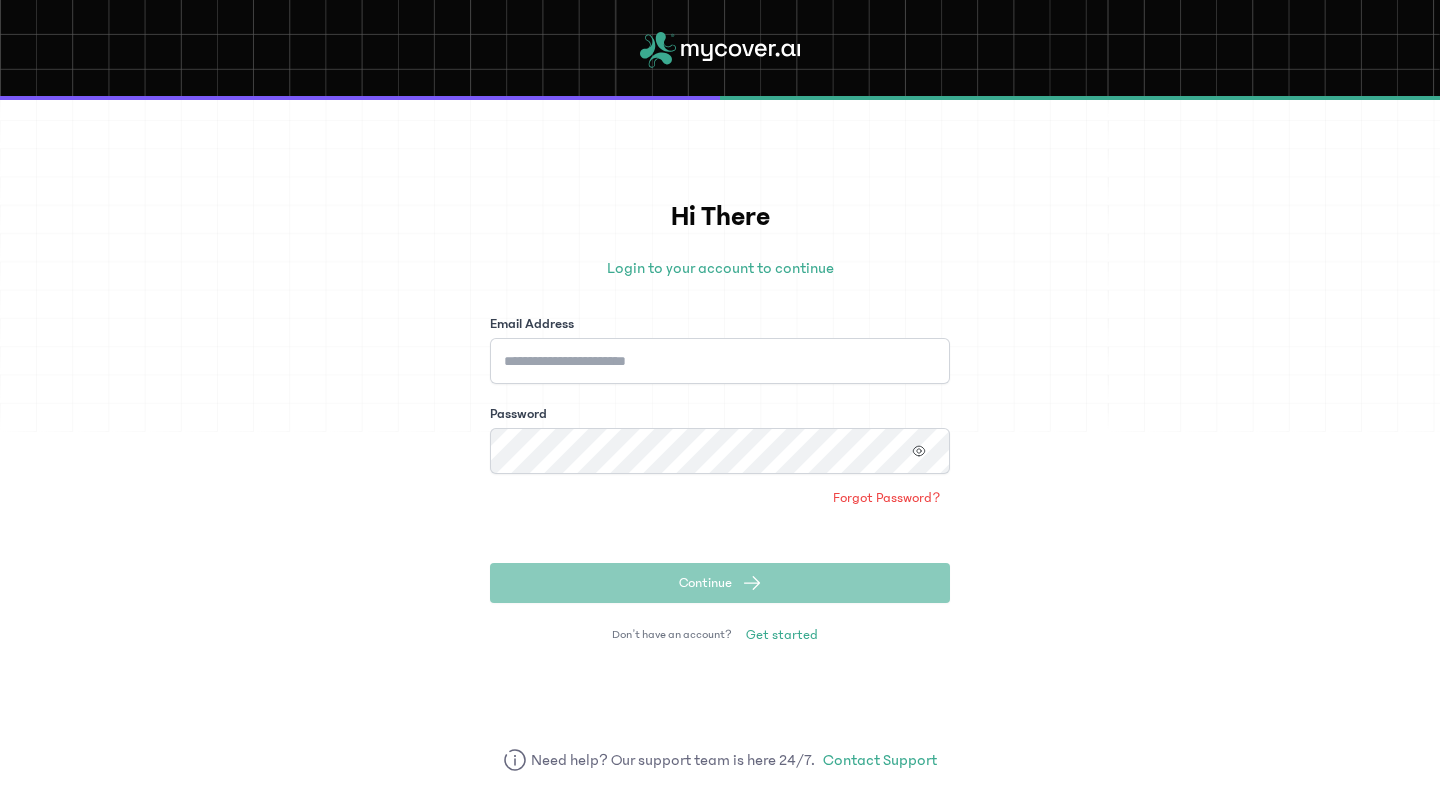 click on "Email Address Password" 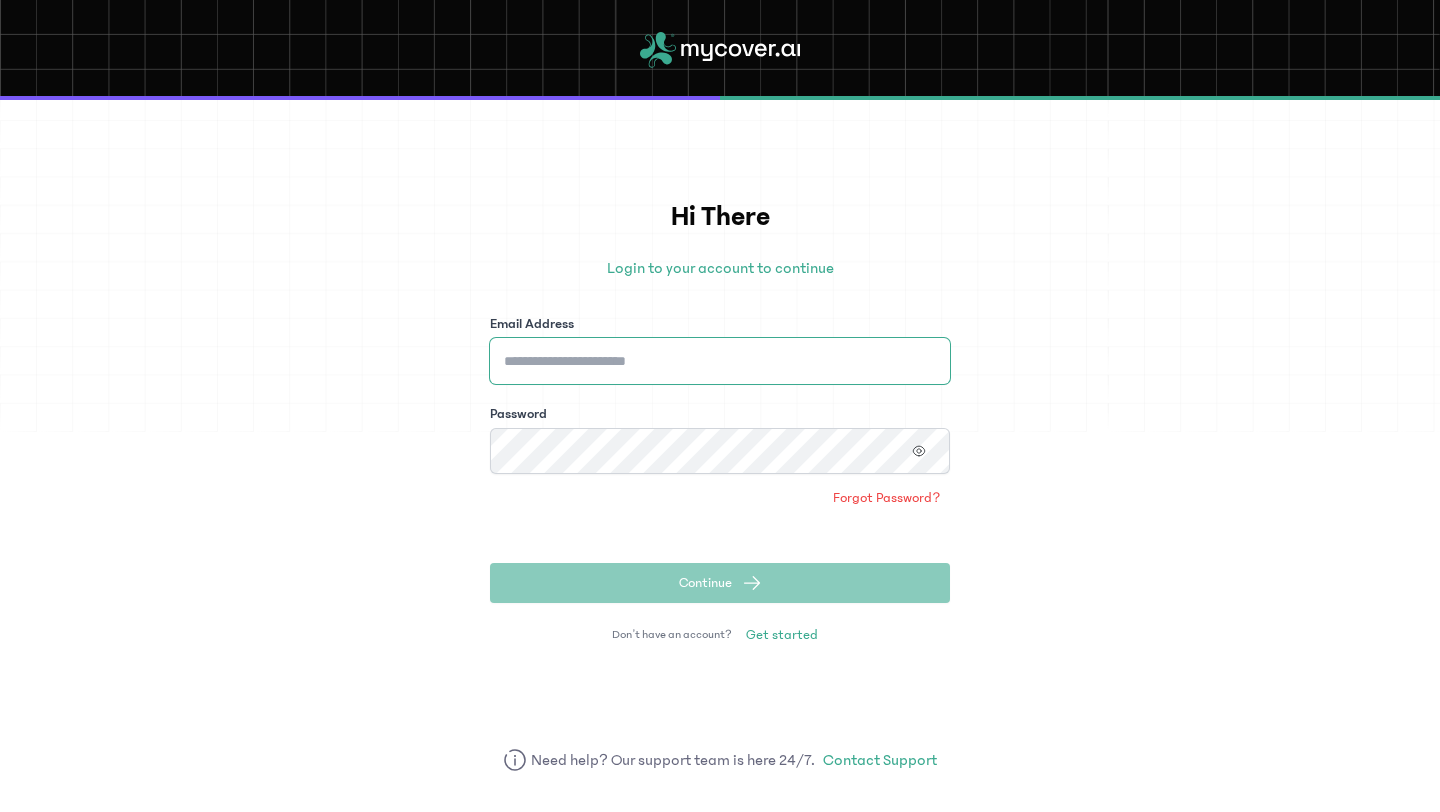click on "Email Address" at bounding box center [720, 361] 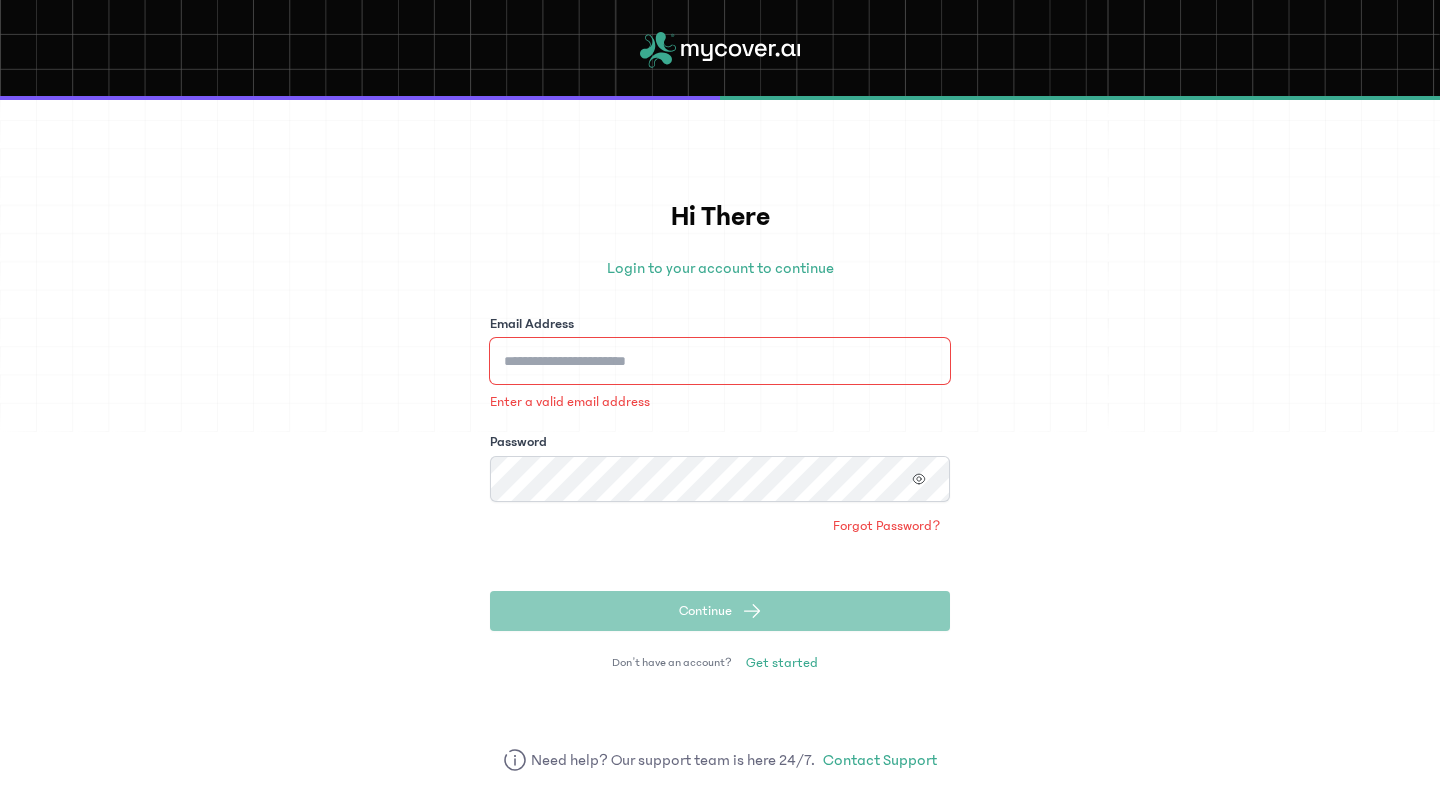 type on "**********" 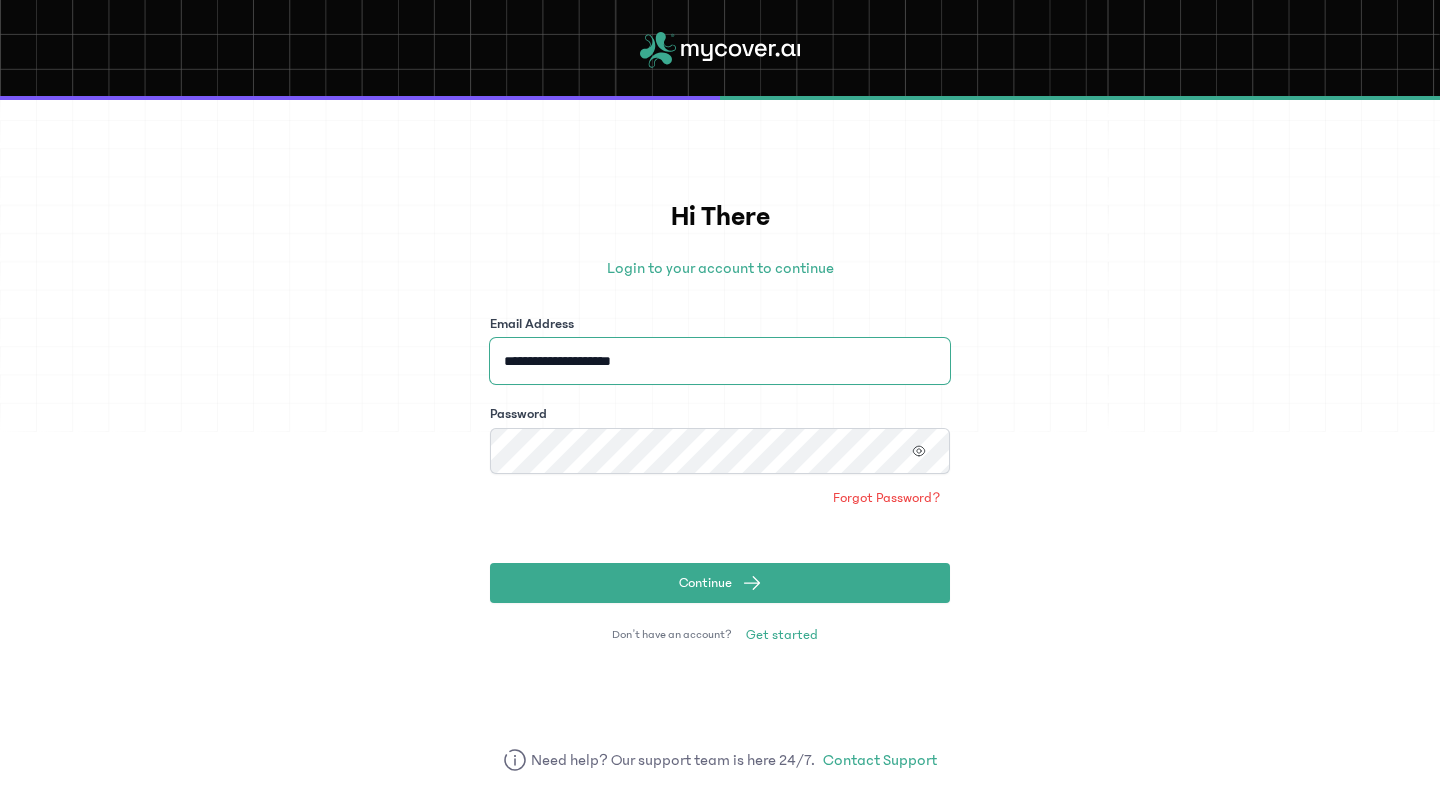 click on "Continue" 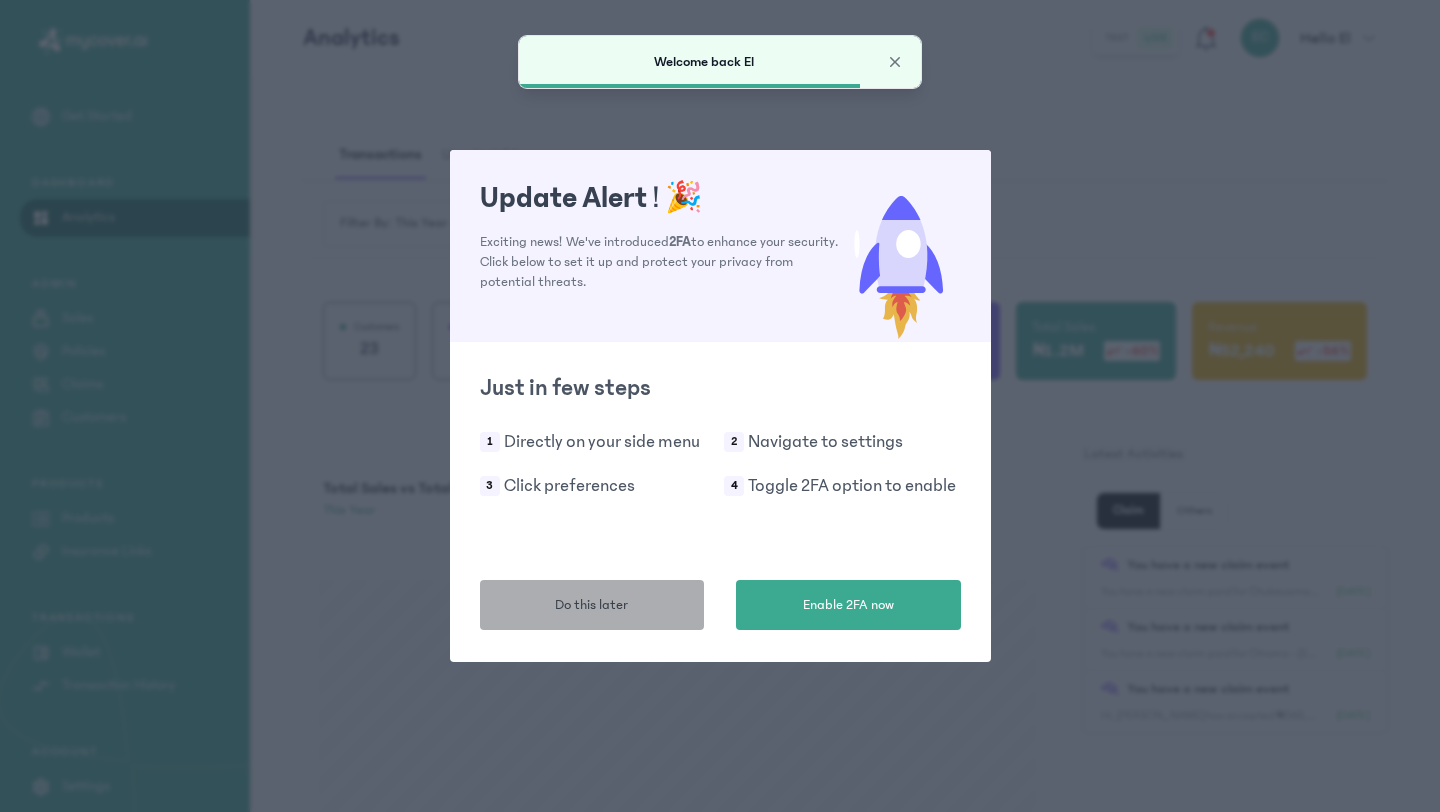 click on "Do this later" at bounding box center [592, 605] 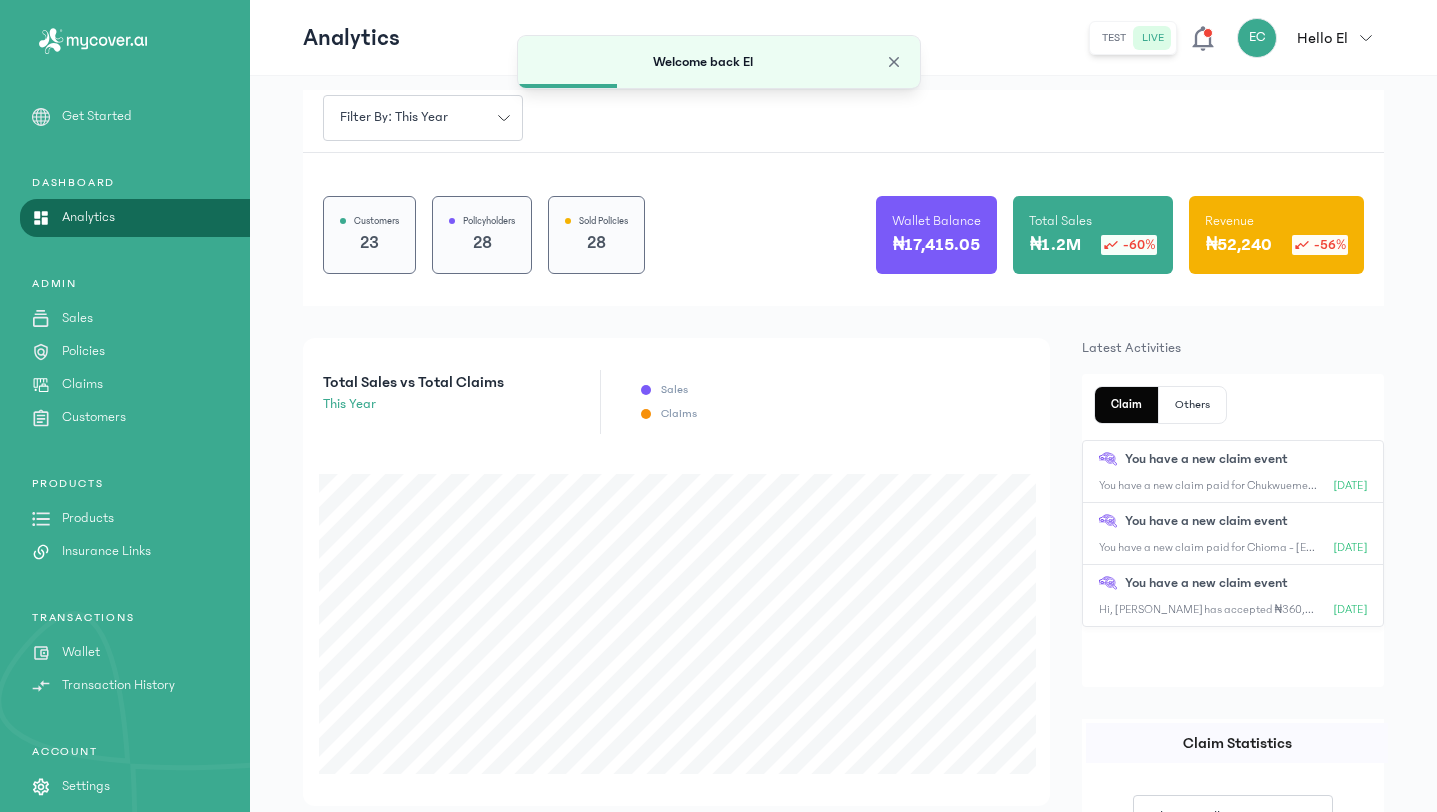 scroll, scrollTop: 143, scrollLeft: 0, axis: vertical 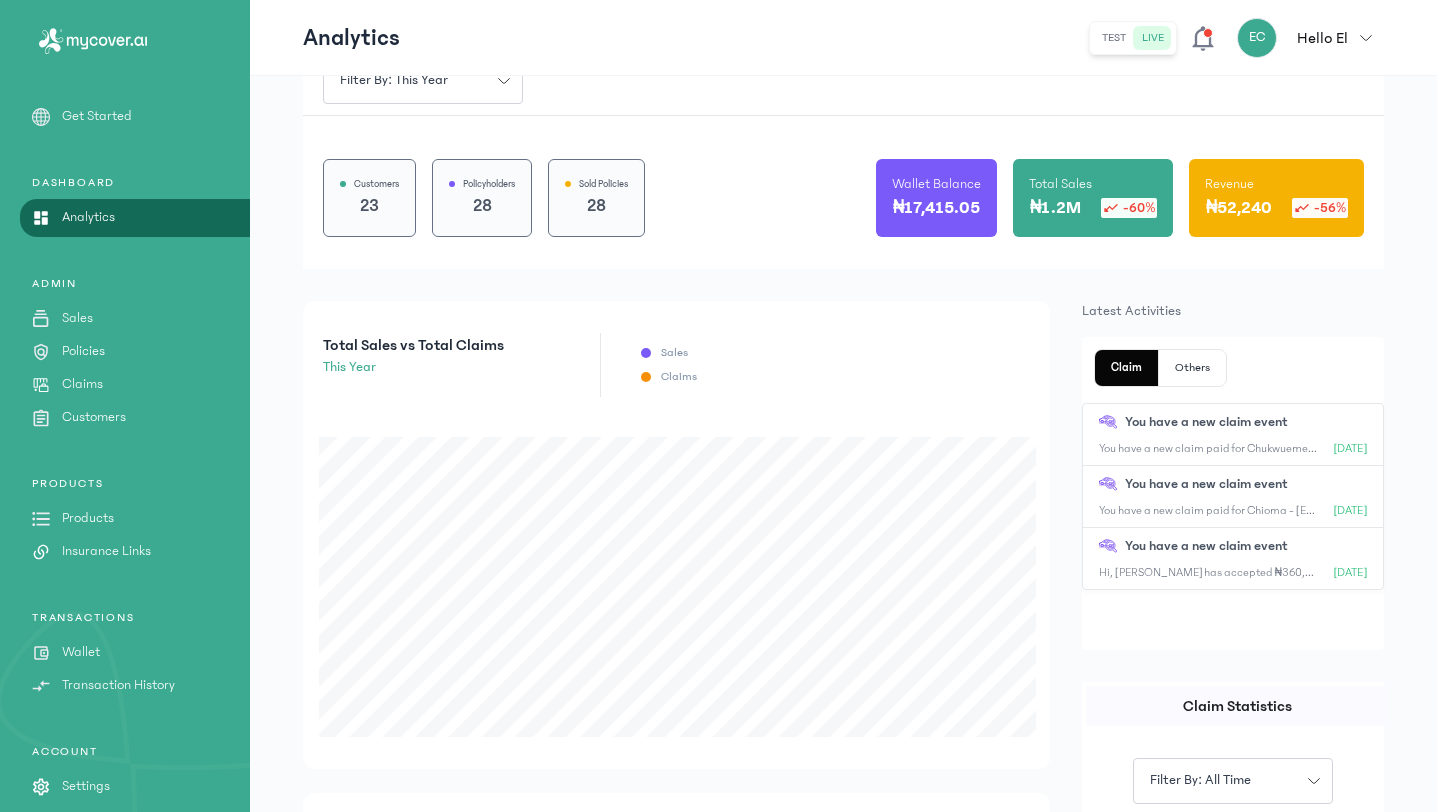 click on "Products" at bounding box center (88, 518) 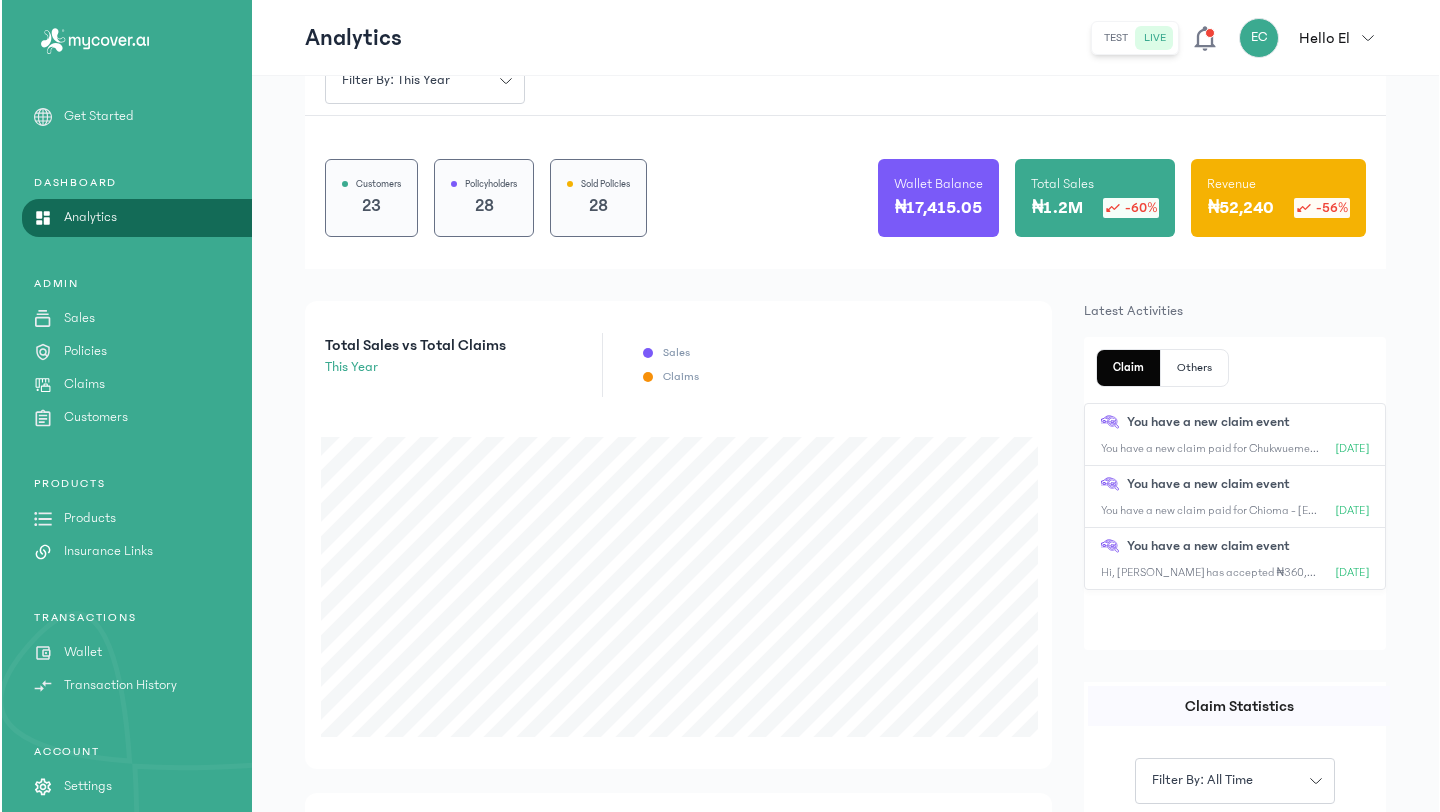 scroll, scrollTop: 0, scrollLeft: 0, axis: both 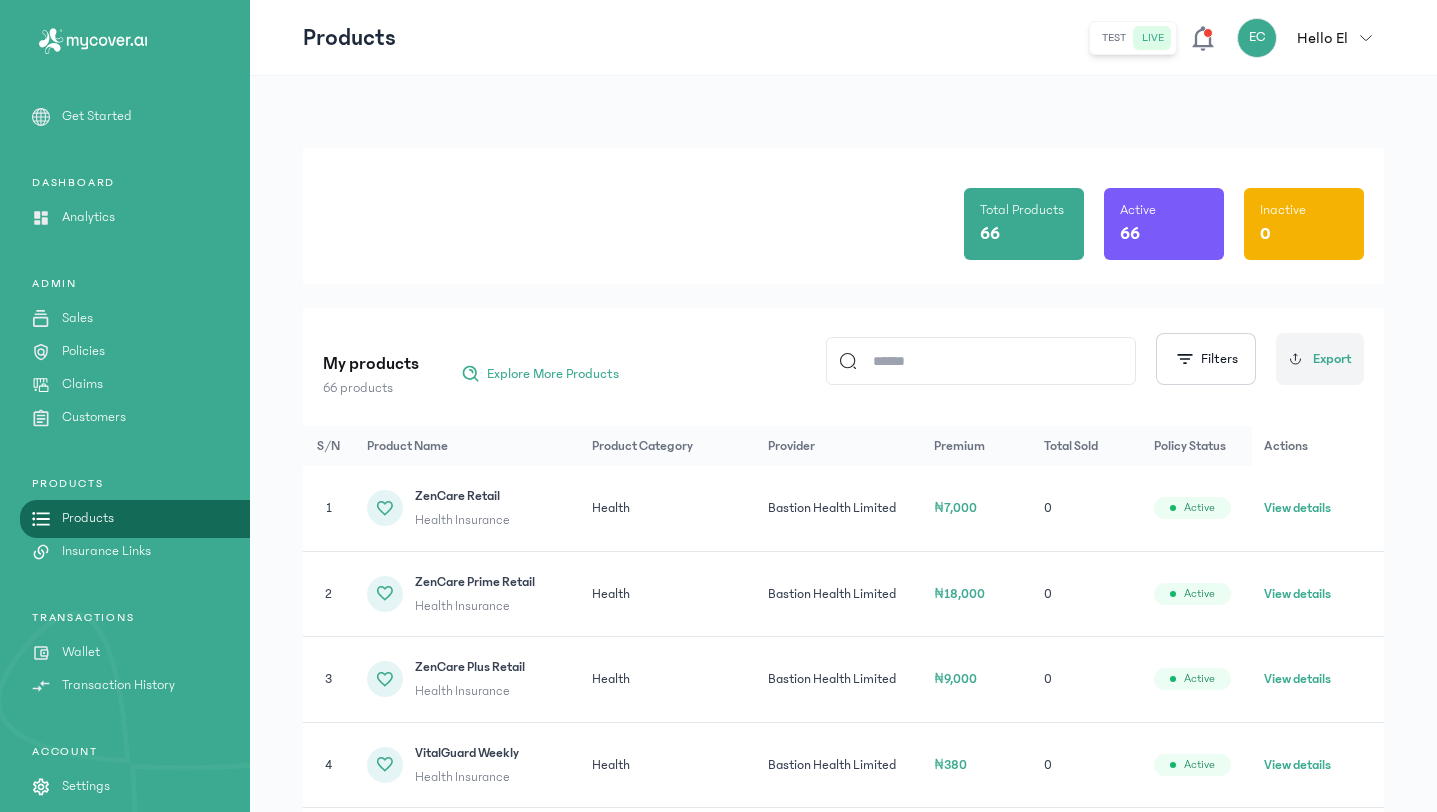 click 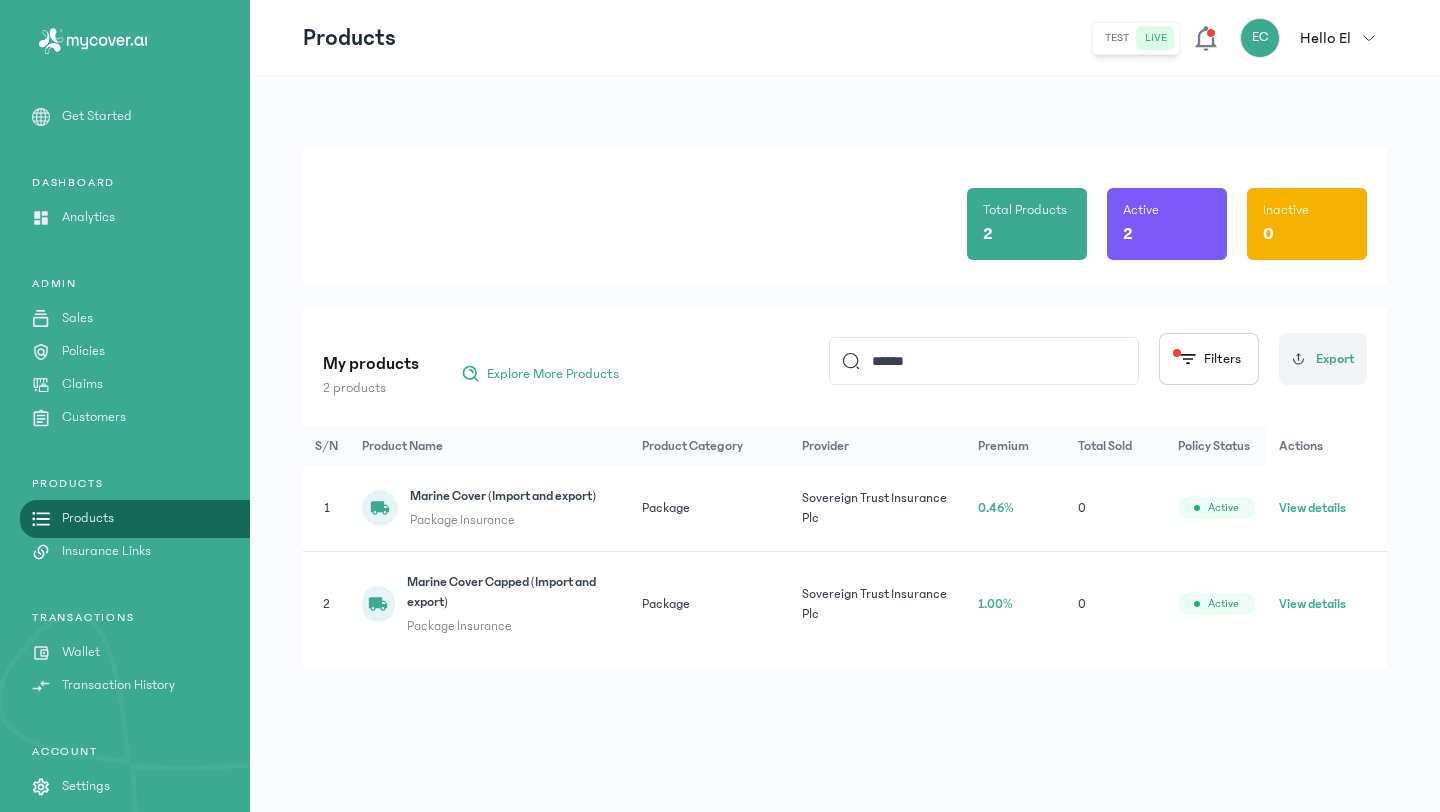 type on "******" 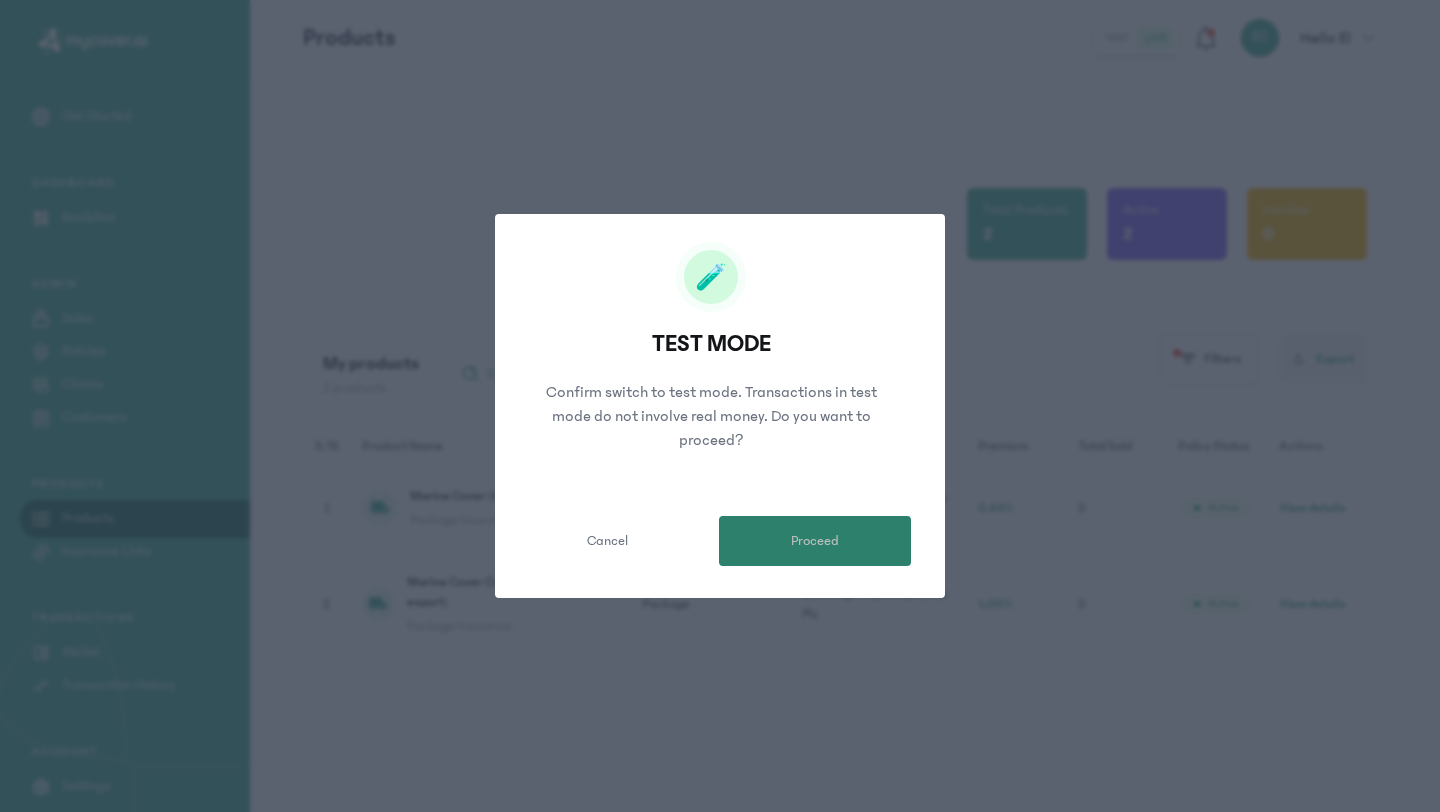 click on "Proceed" at bounding box center [815, 541] 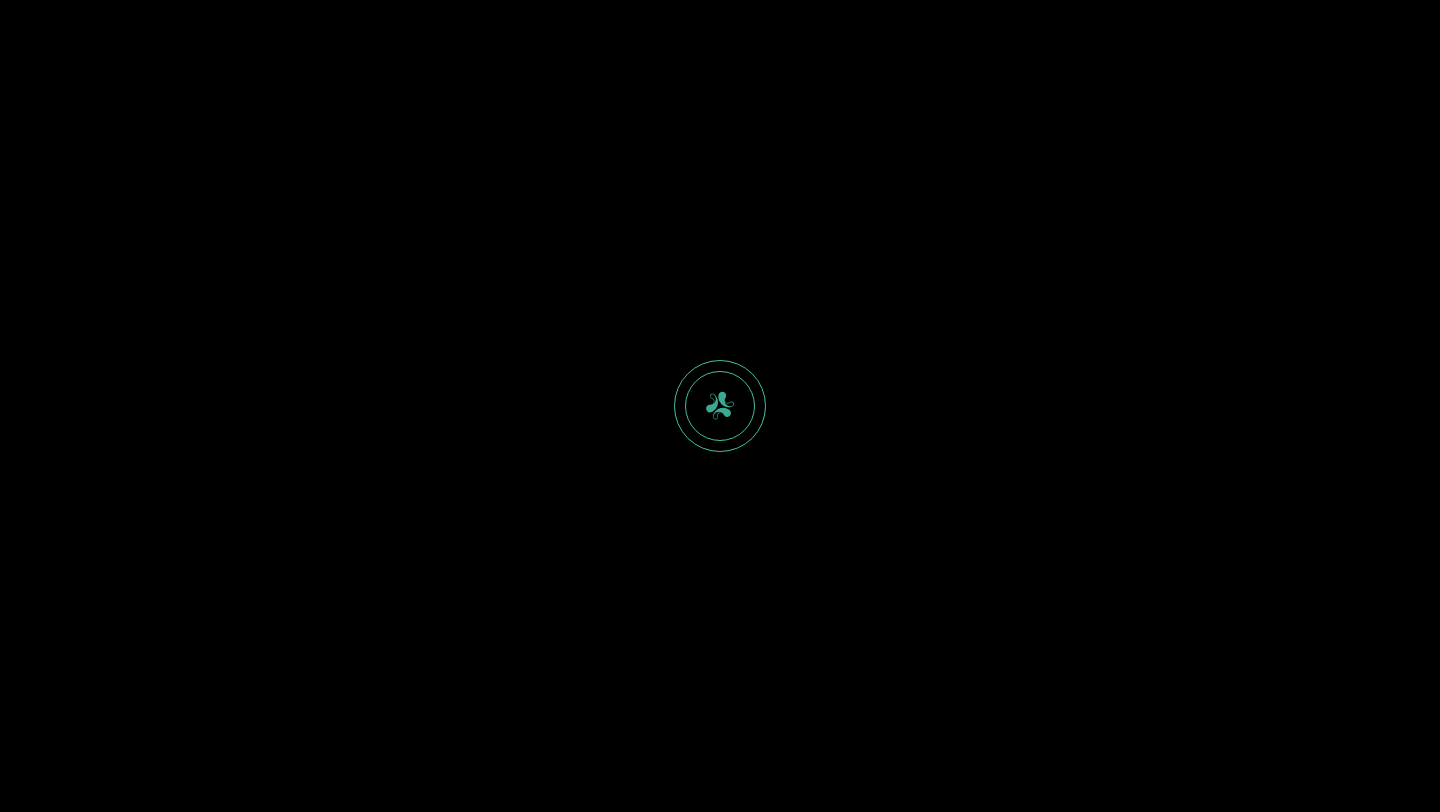 scroll, scrollTop: 0, scrollLeft: 0, axis: both 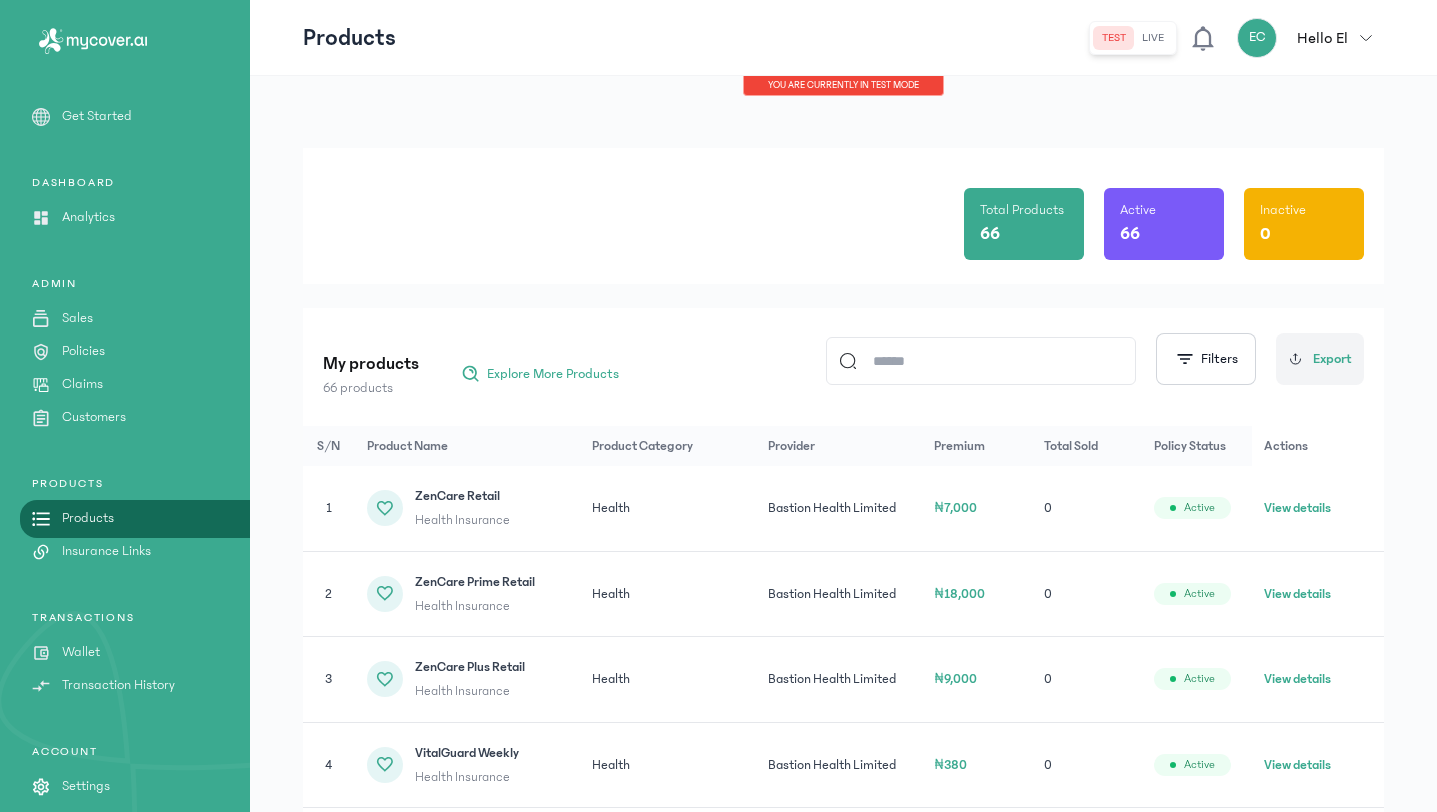 click 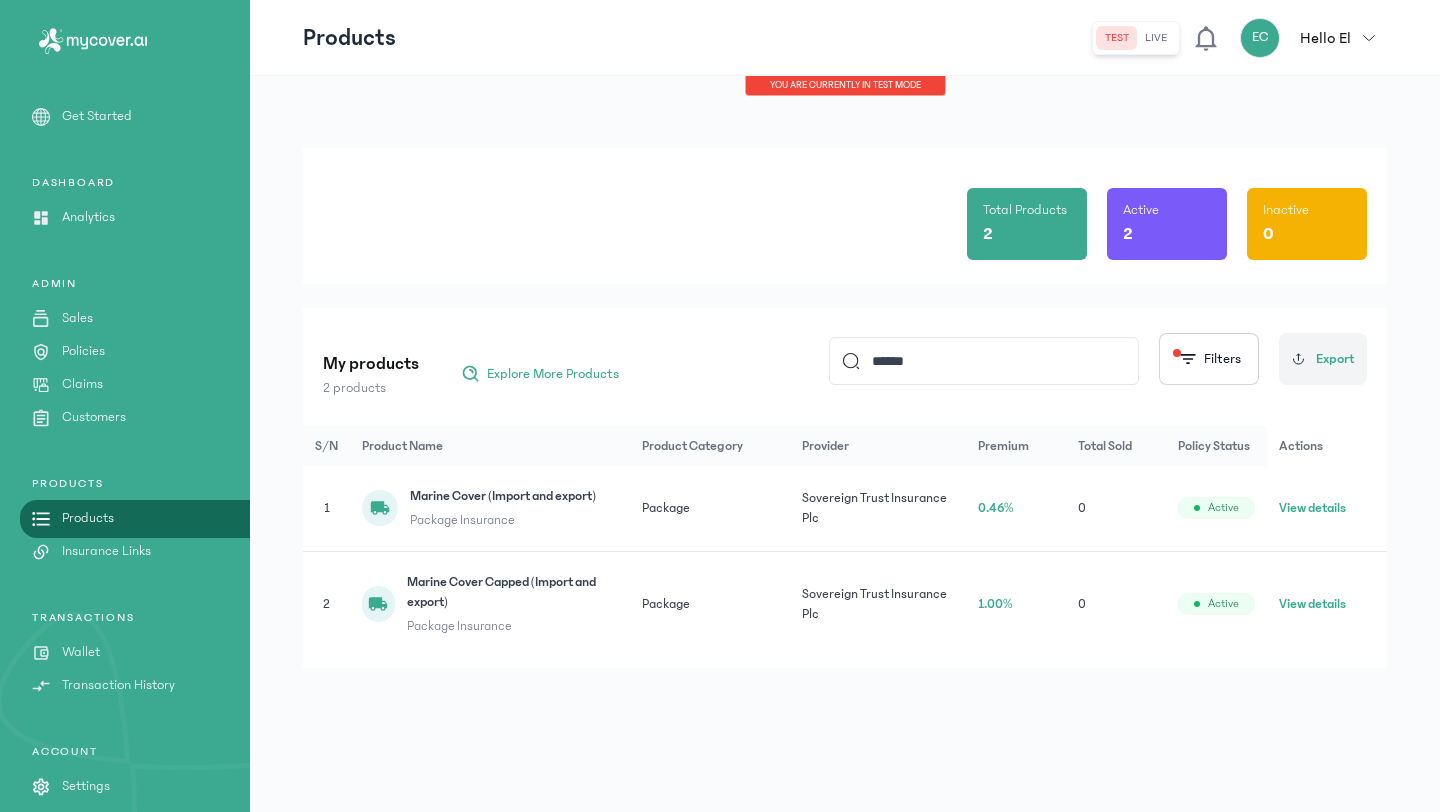 type on "******" 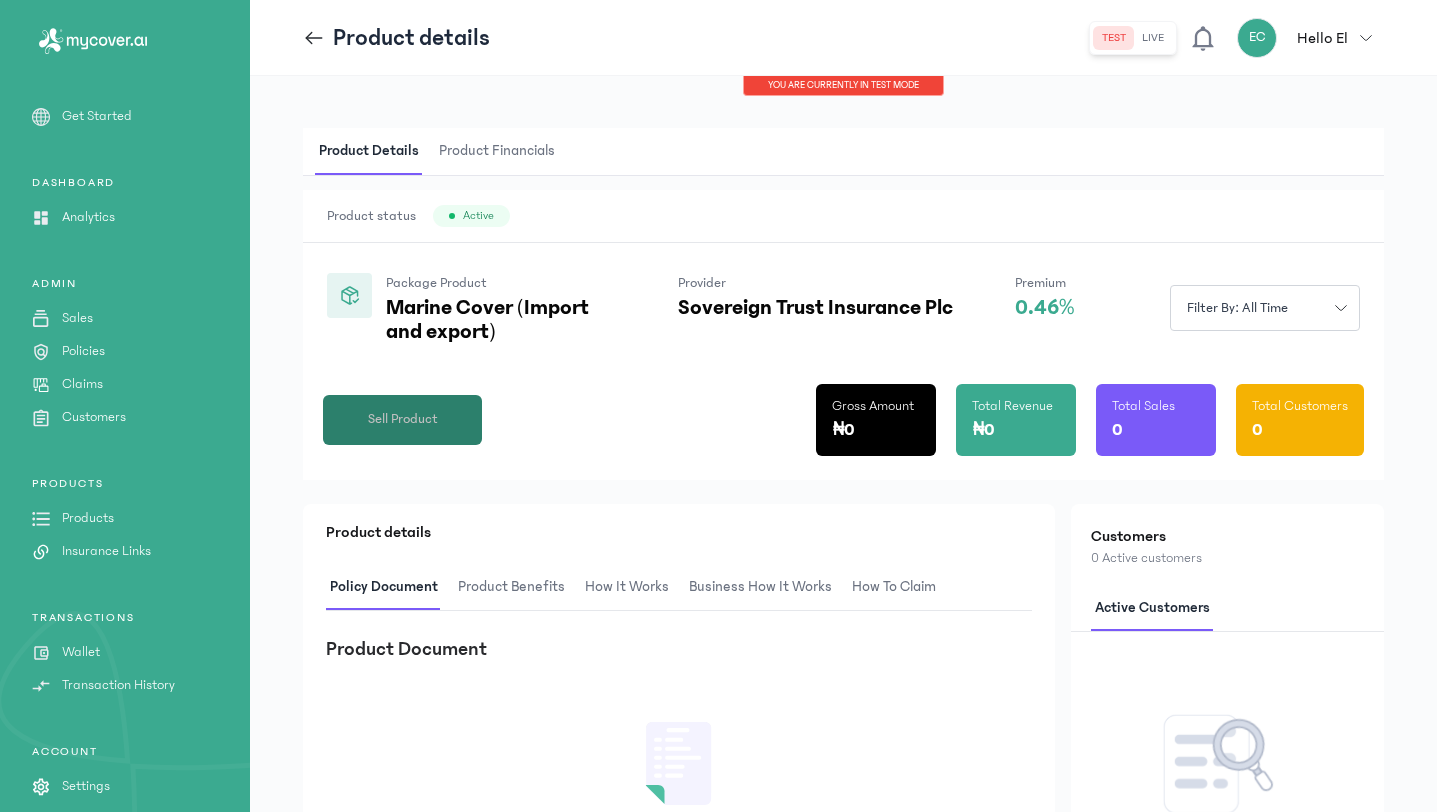 click on "Sell Product" at bounding box center [403, 419] 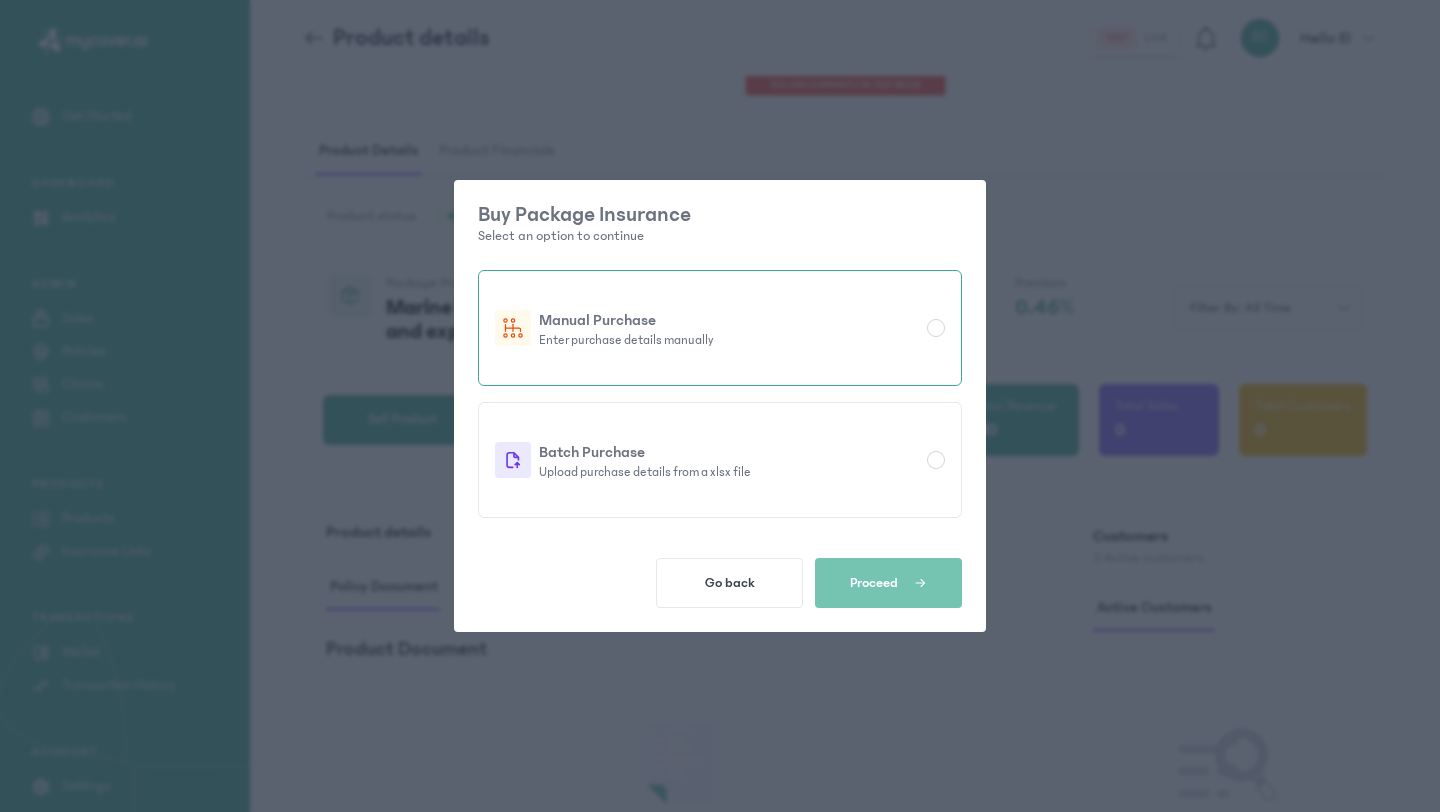 click on "Manual Purchase" at bounding box center [729, 320] 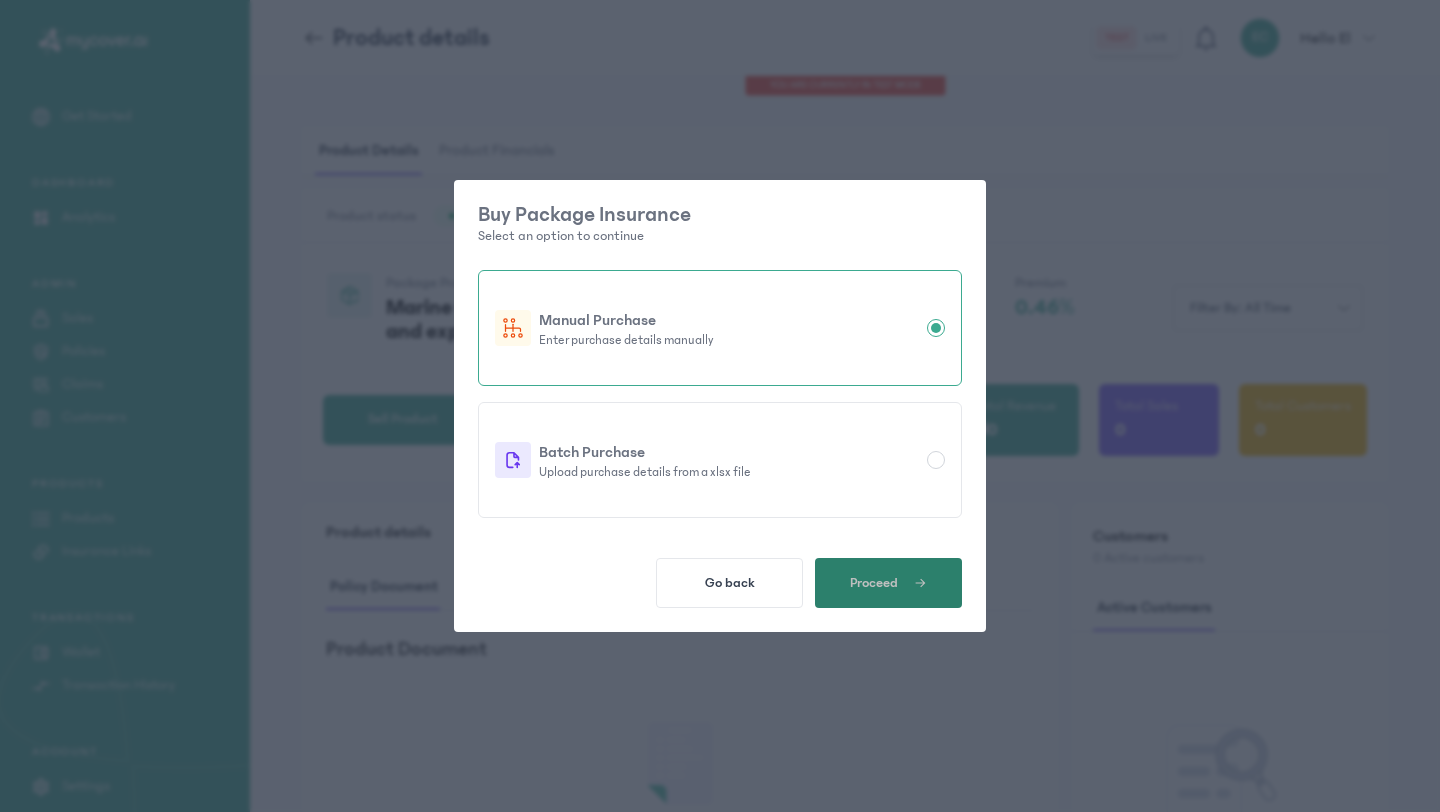 click on "Proceed" 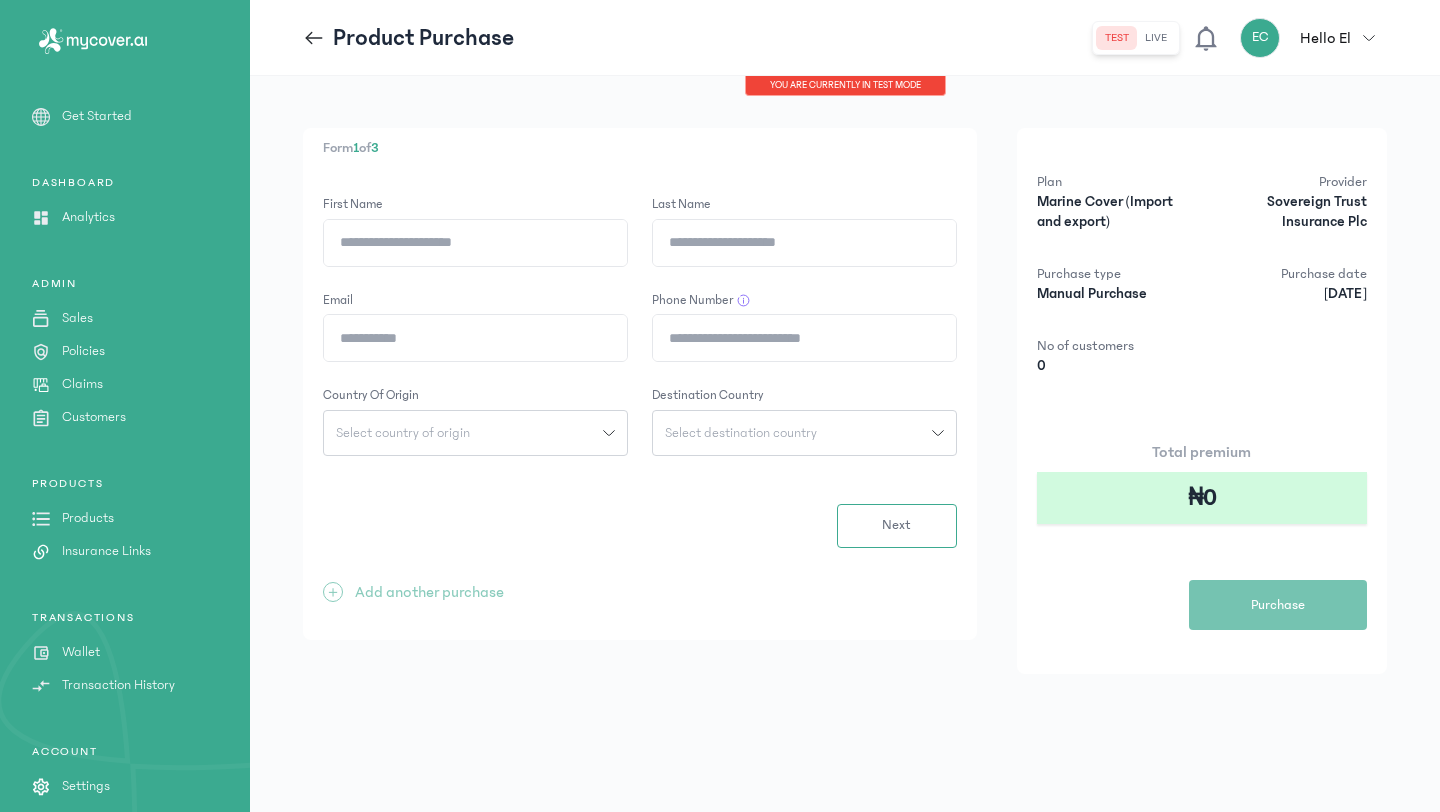 click on "First Name" 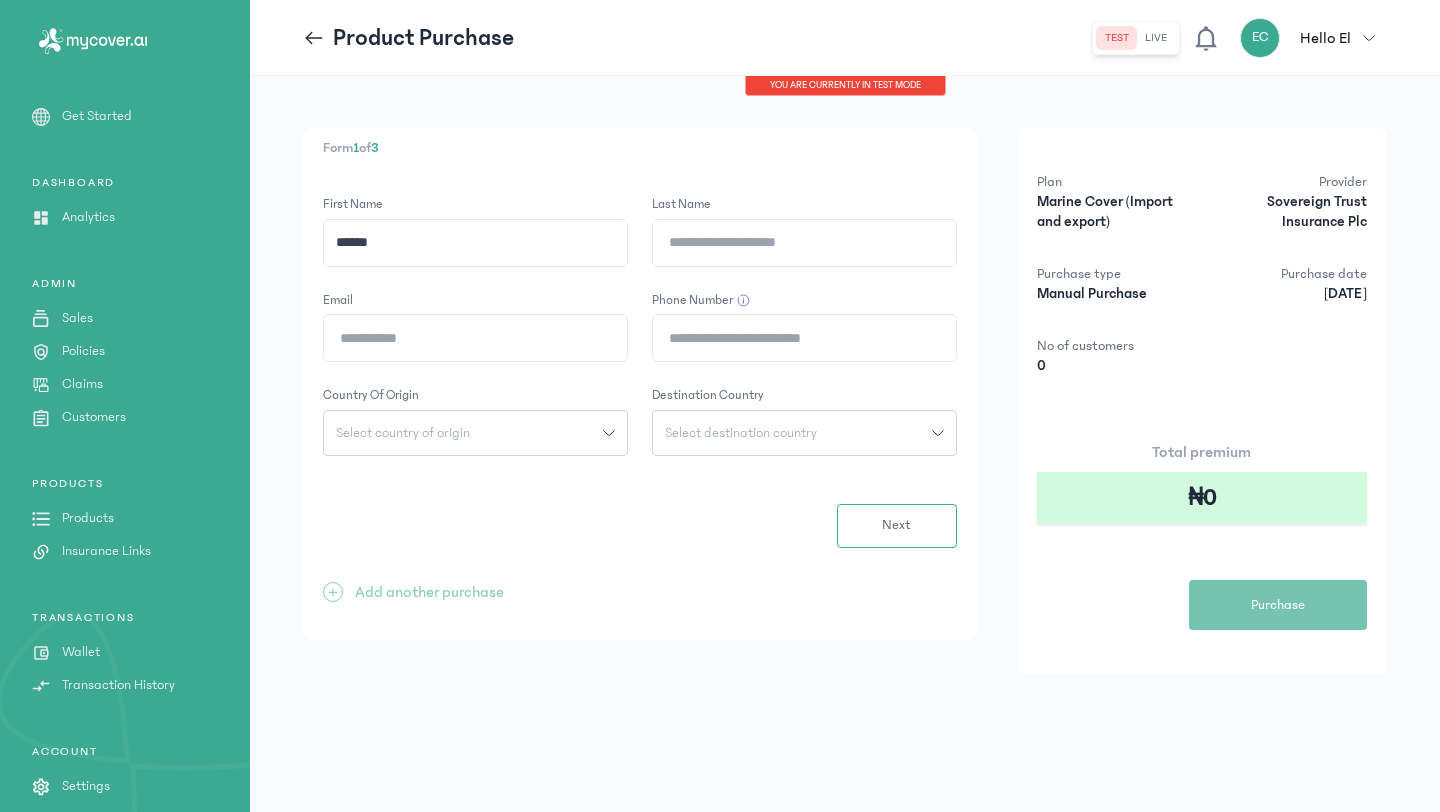 click on "Last Name" 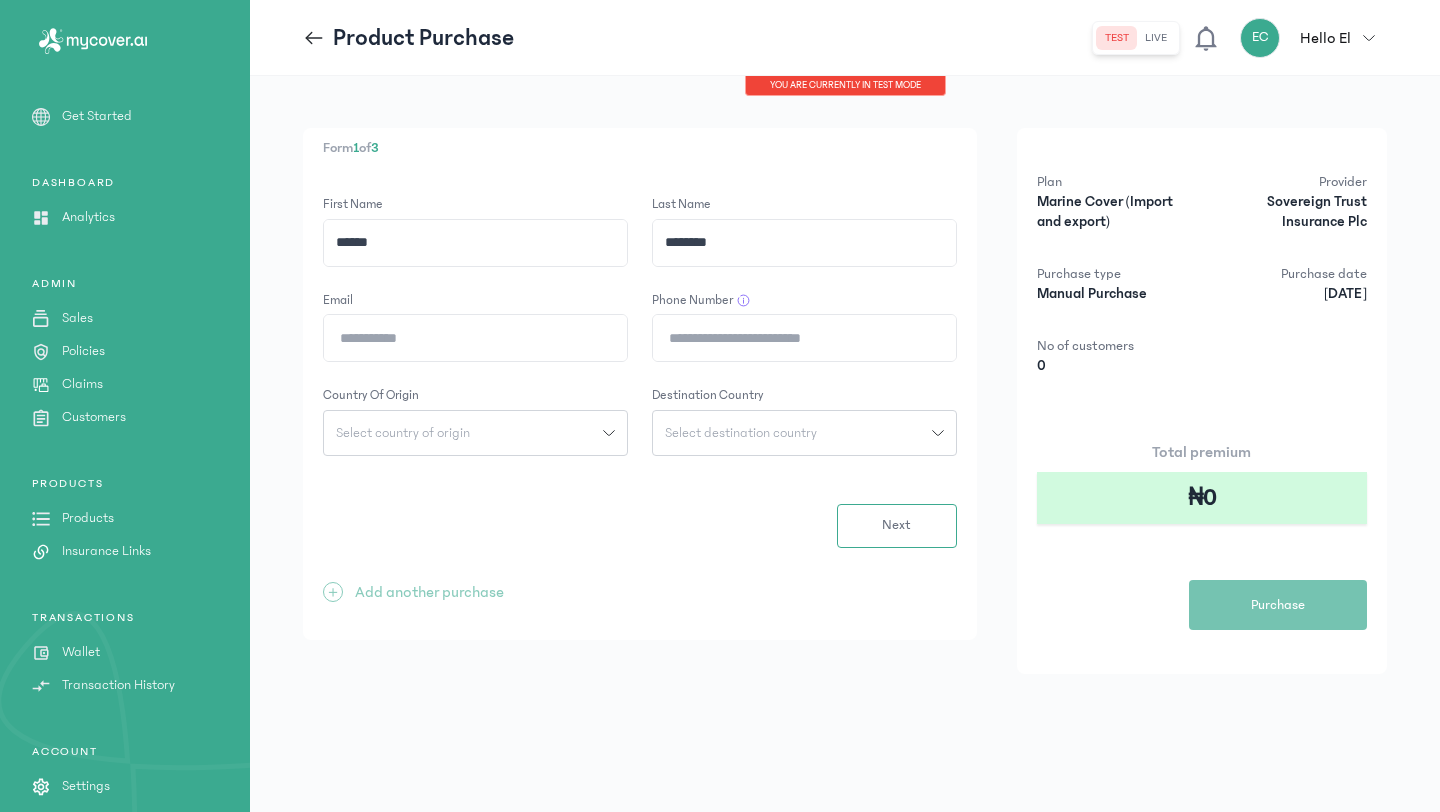 click on "Email" 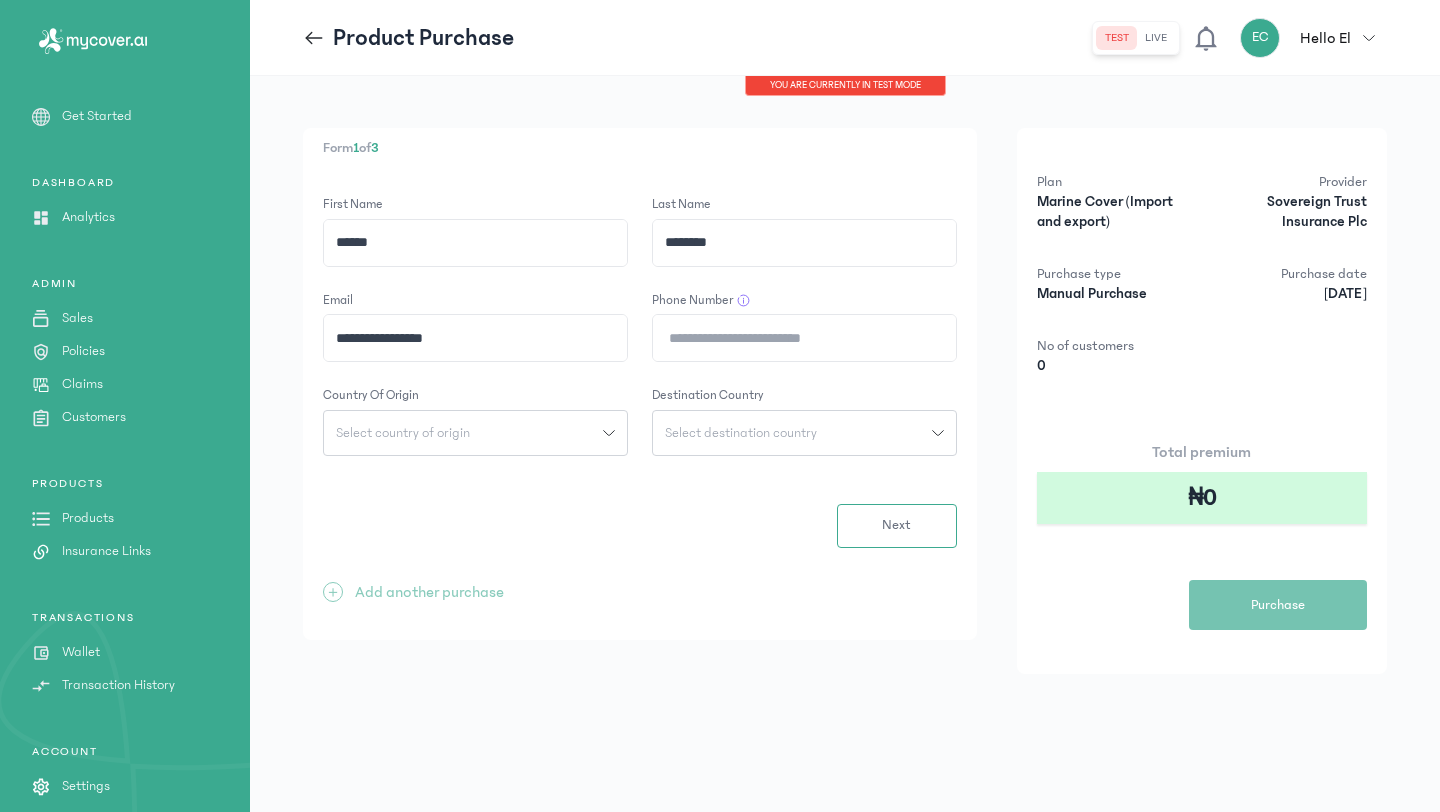 click on "Phone Number" 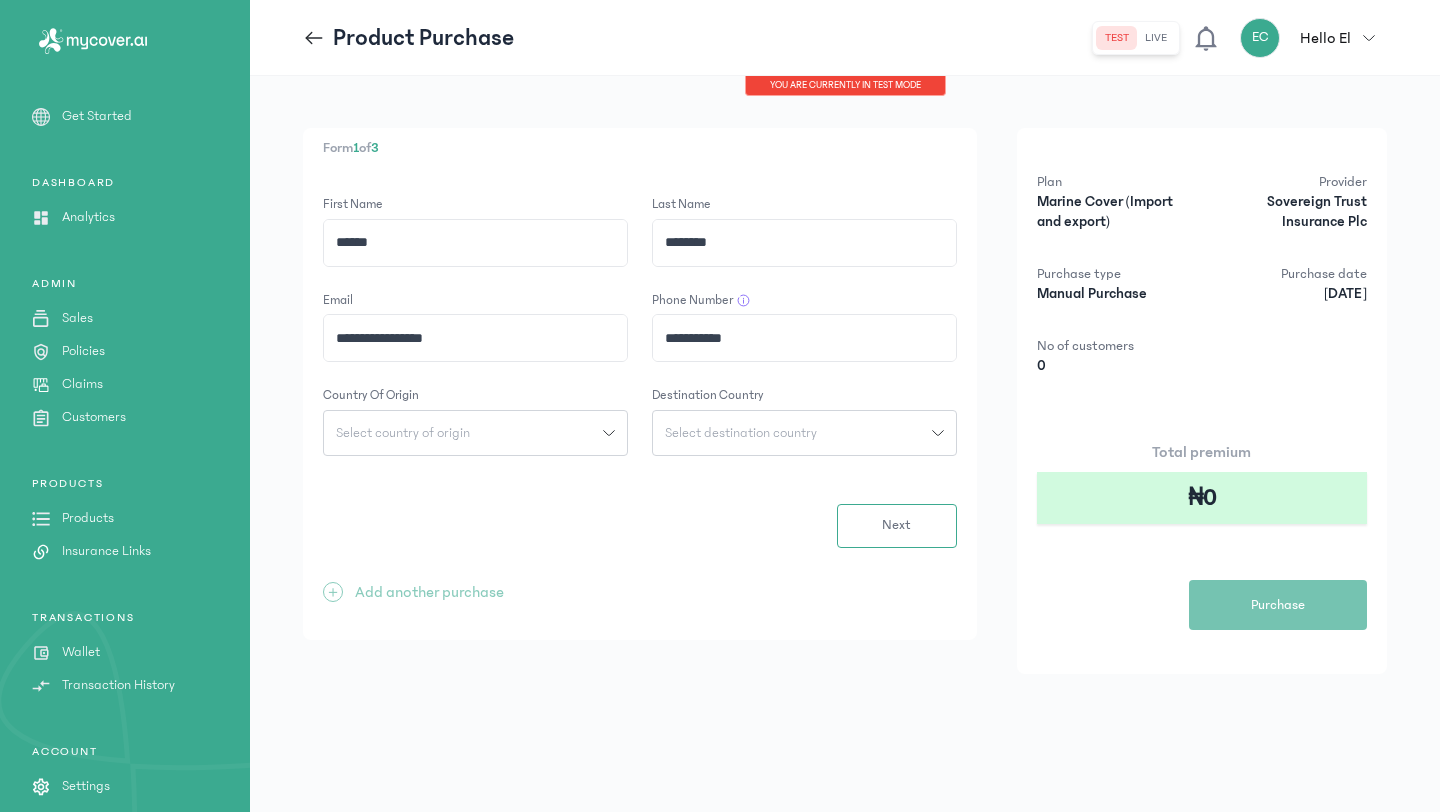 click on "Select country of origin" 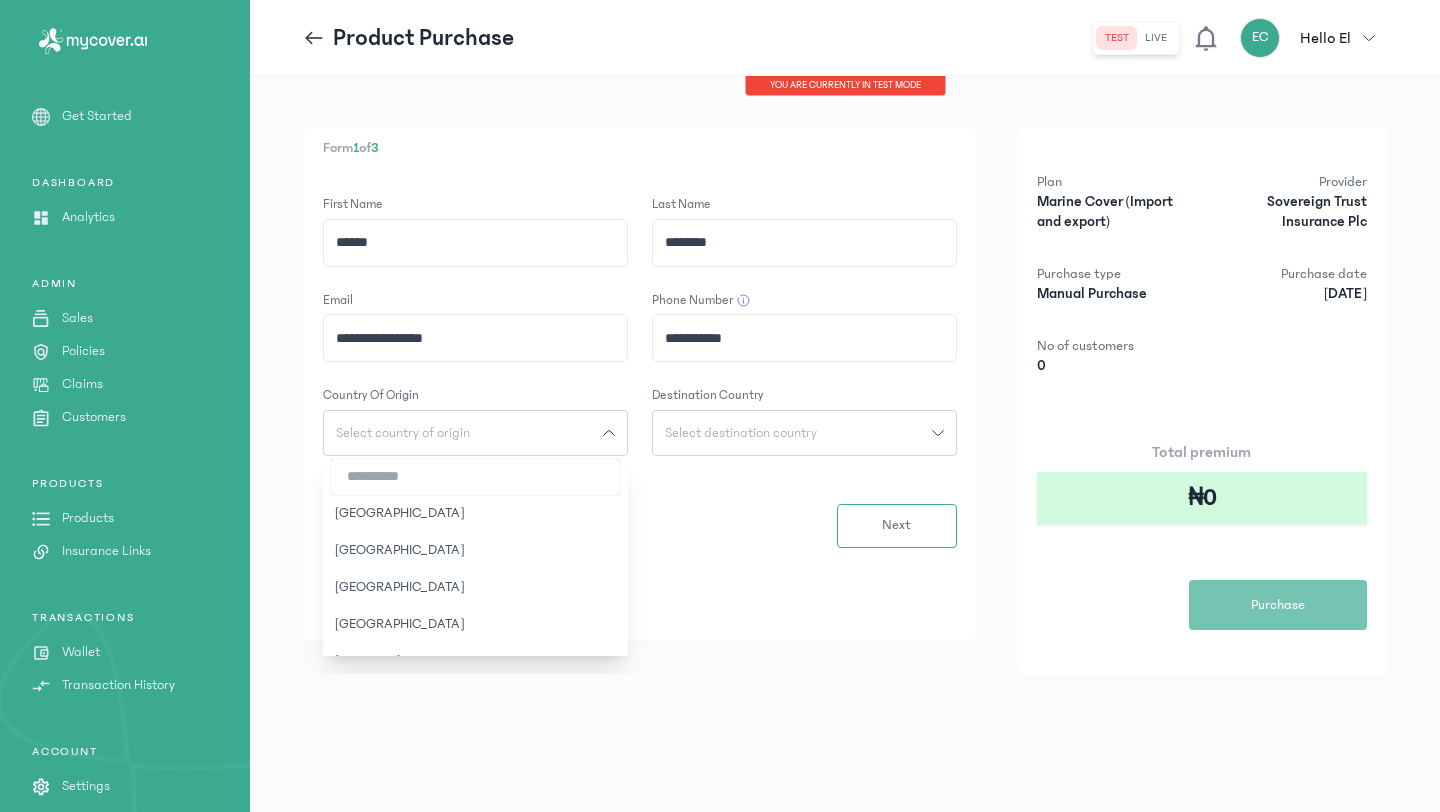 click at bounding box center [475, 477] 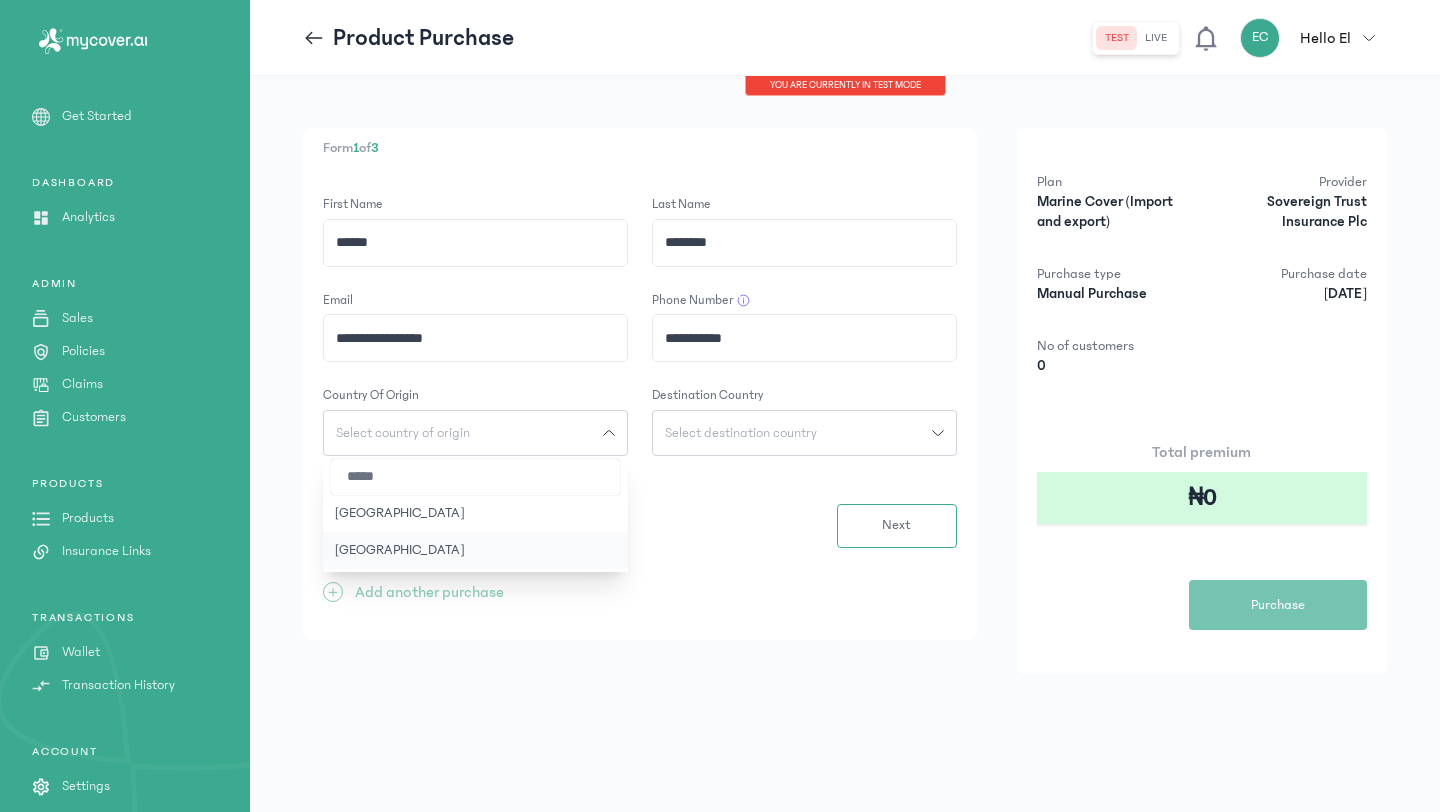 type on "*****" 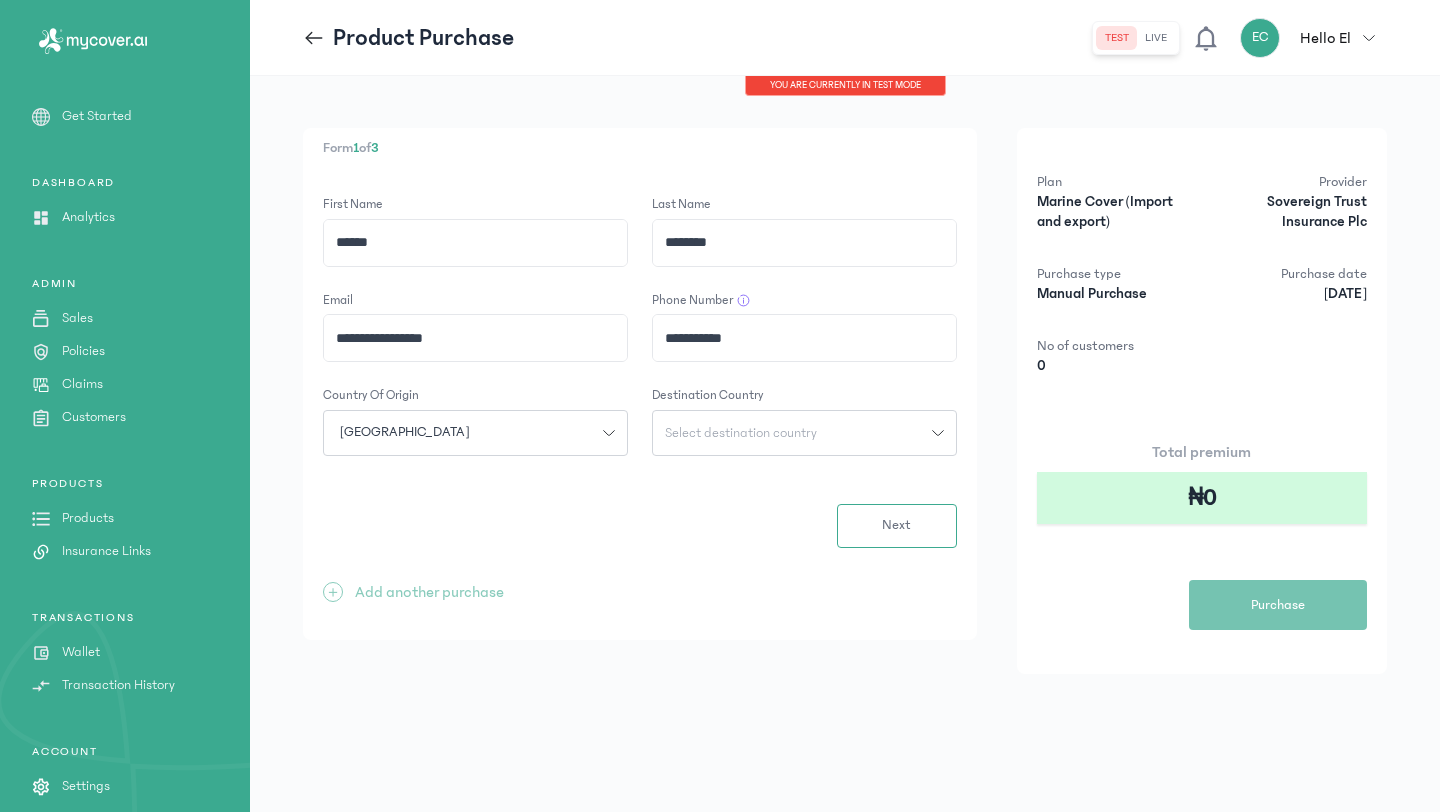 click on "Select destination country" 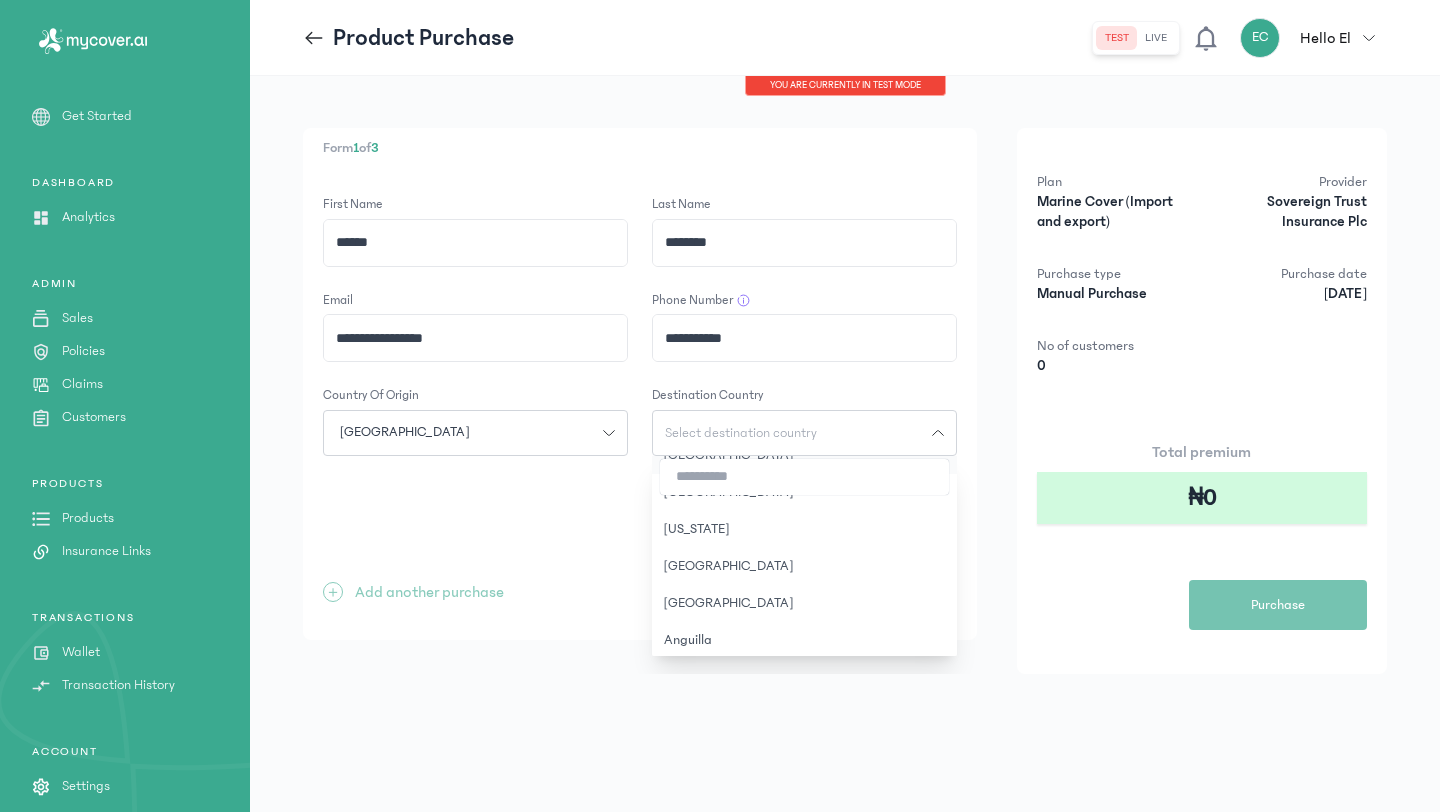 scroll, scrollTop: 221, scrollLeft: 0, axis: vertical 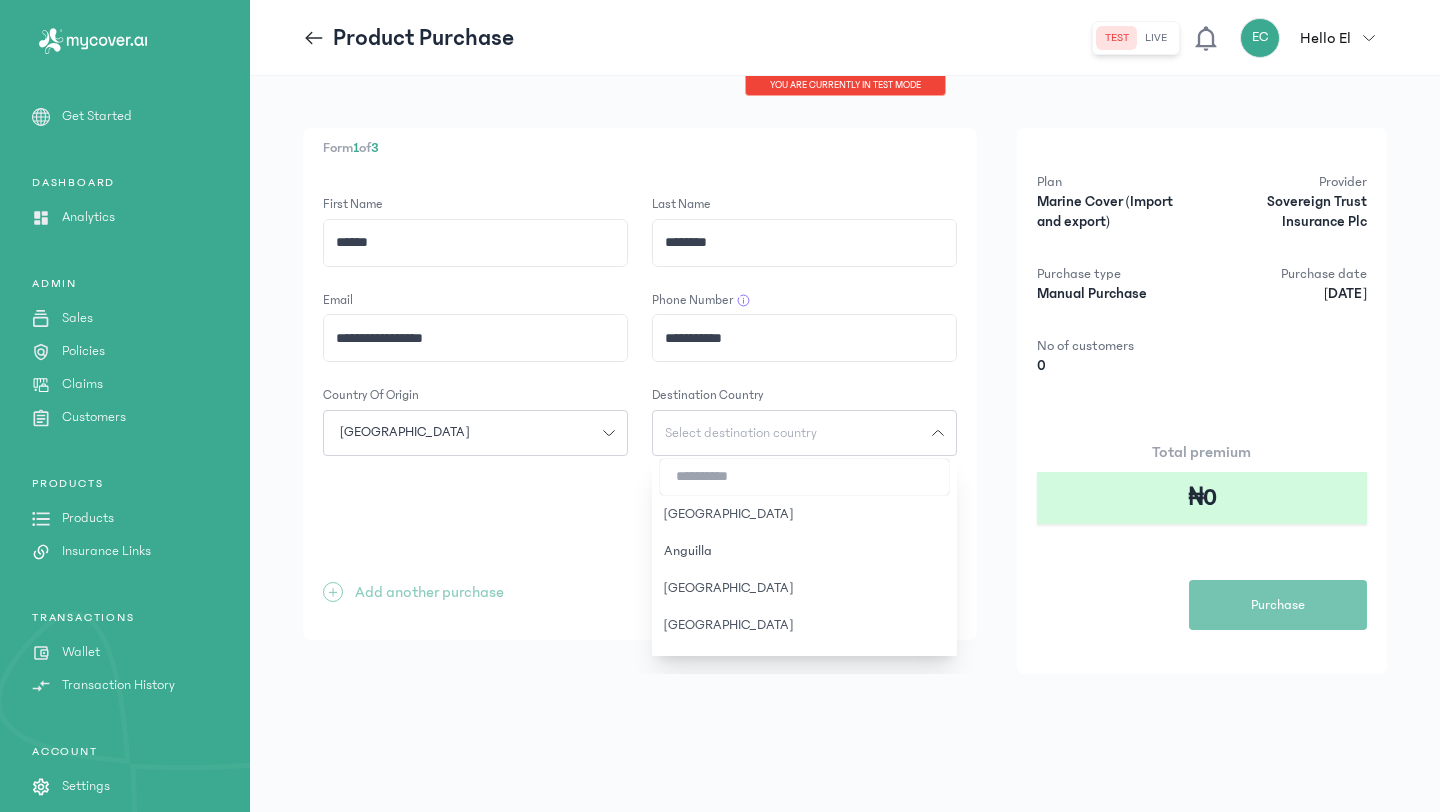 click on "Select destination country" at bounding box center (741, 433) 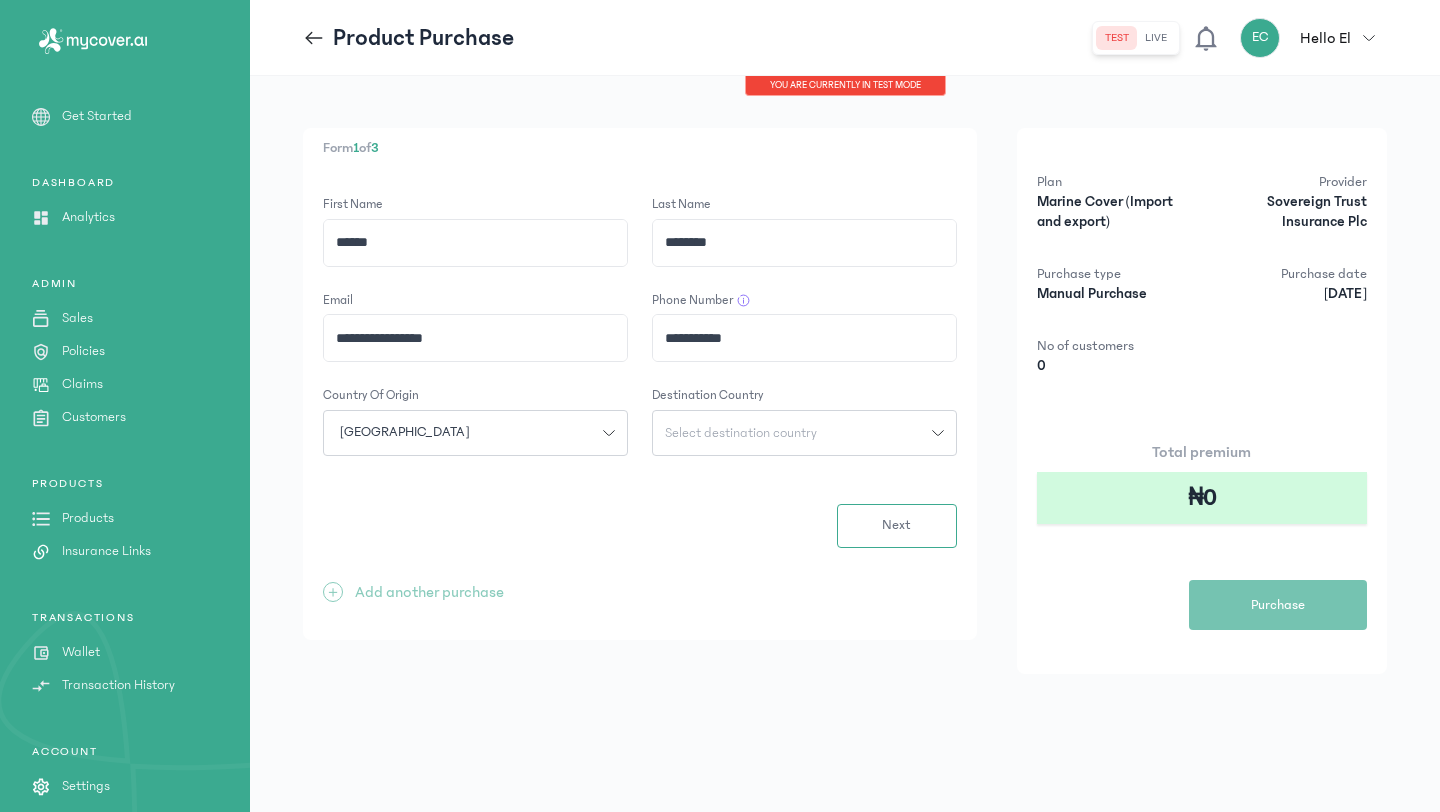 type 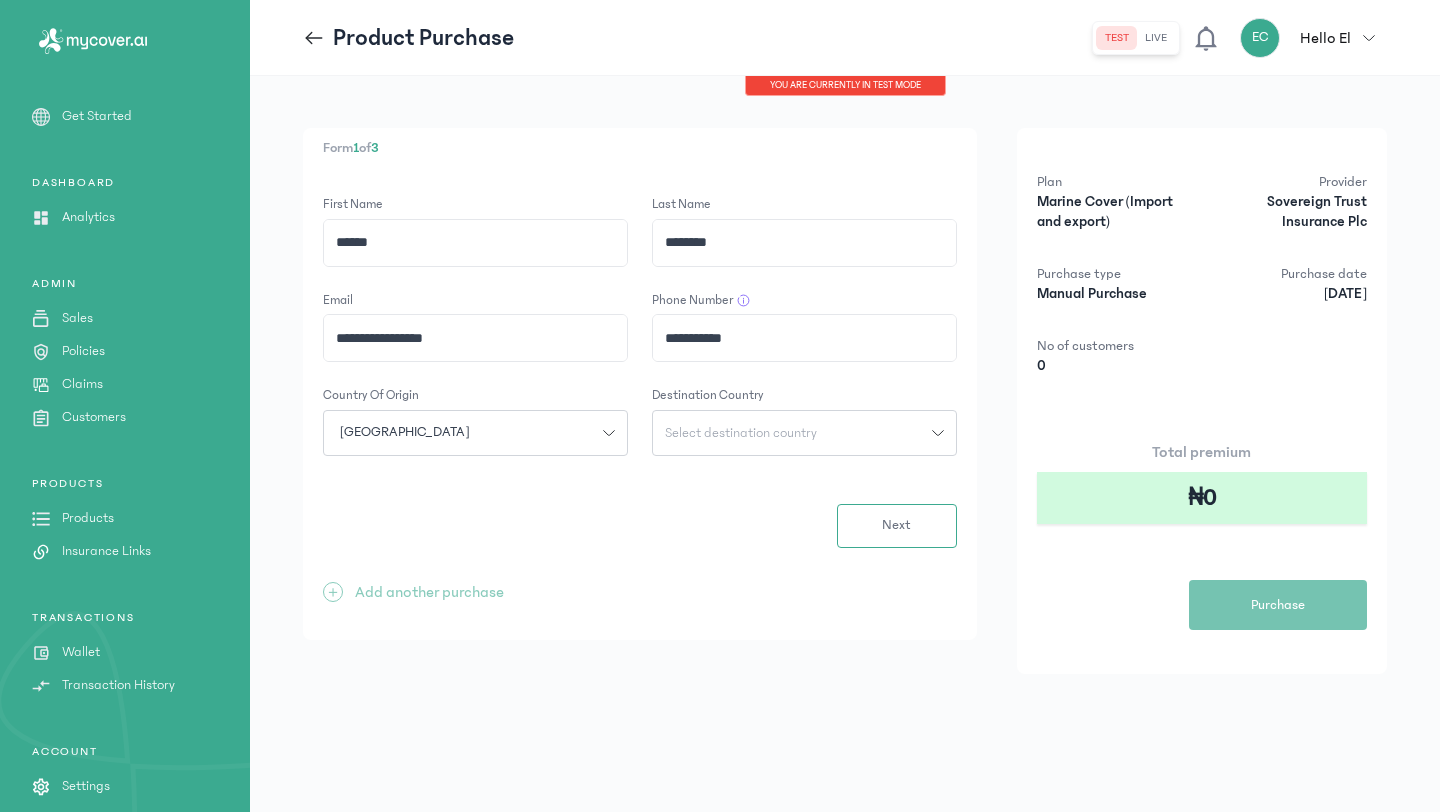 click on "Select destination country" at bounding box center (741, 433) 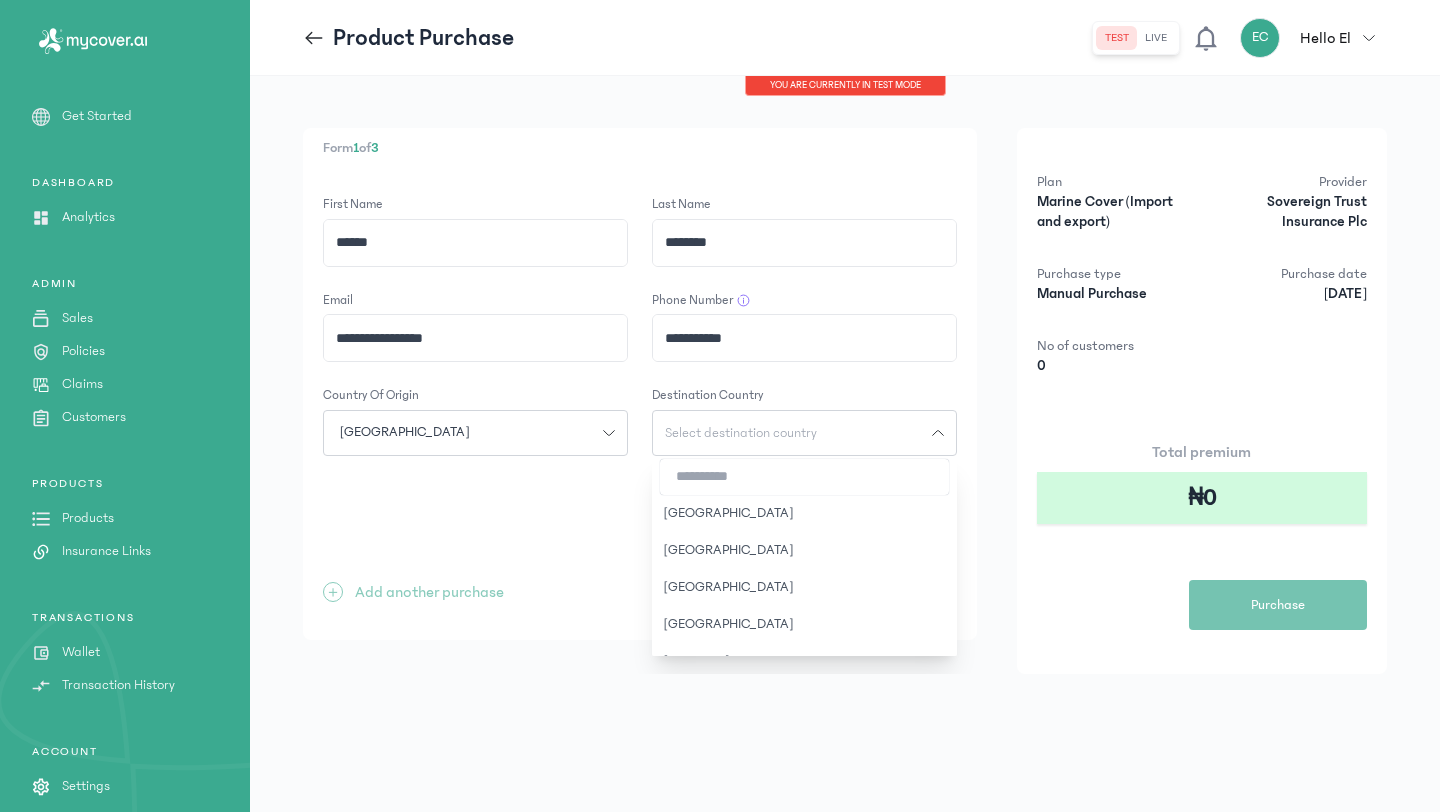 click at bounding box center [804, 477] 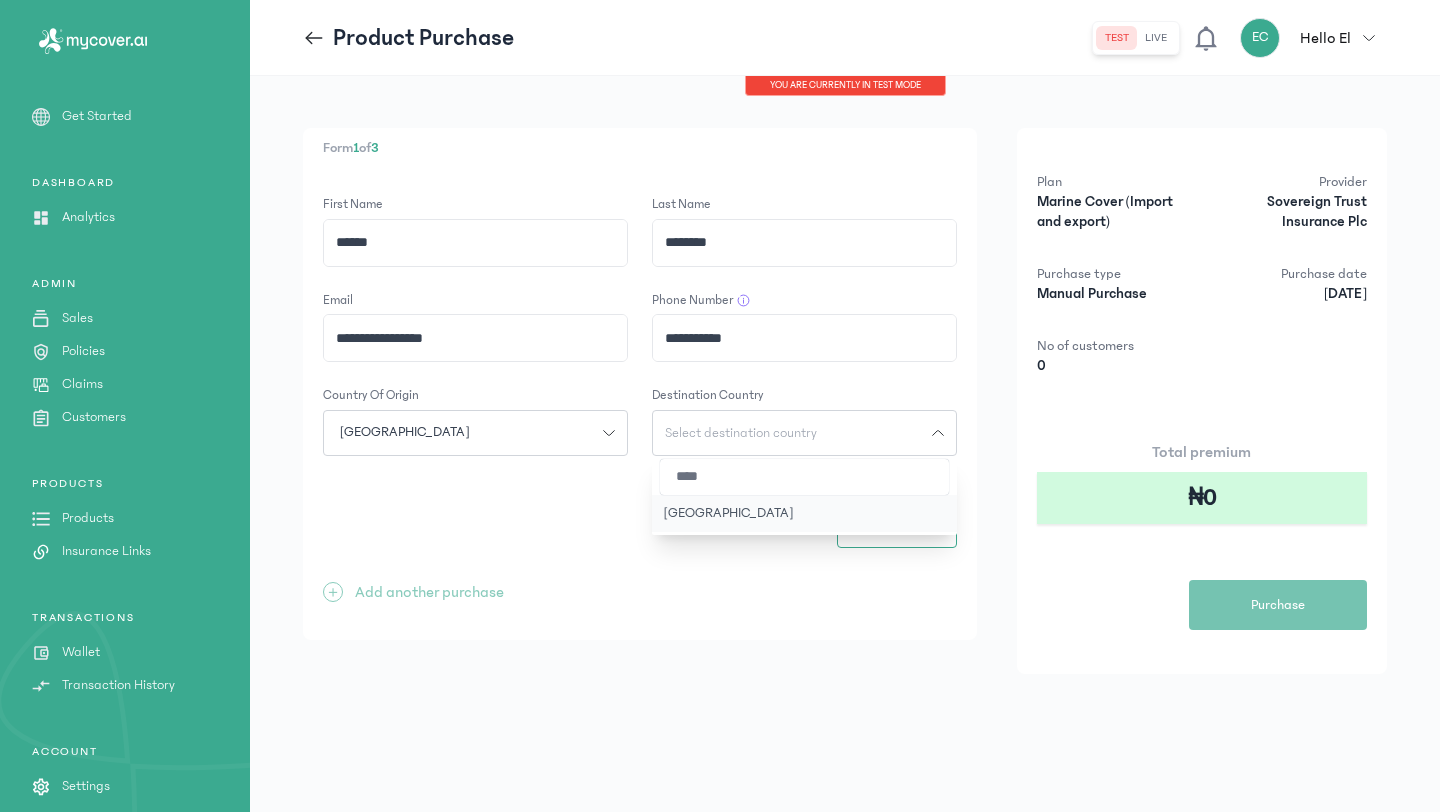 type on "****" 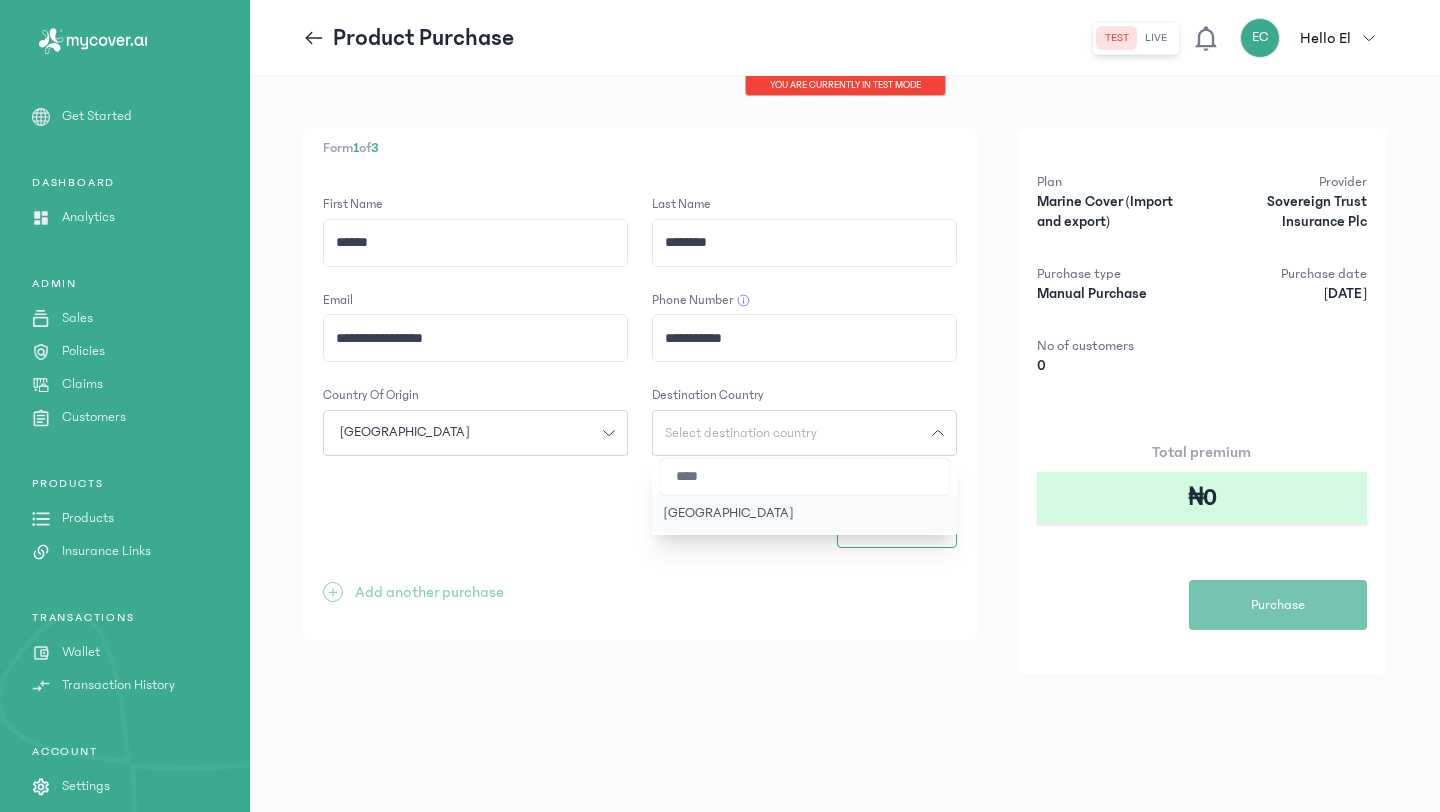 click on "[GEOGRAPHIC_DATA]" 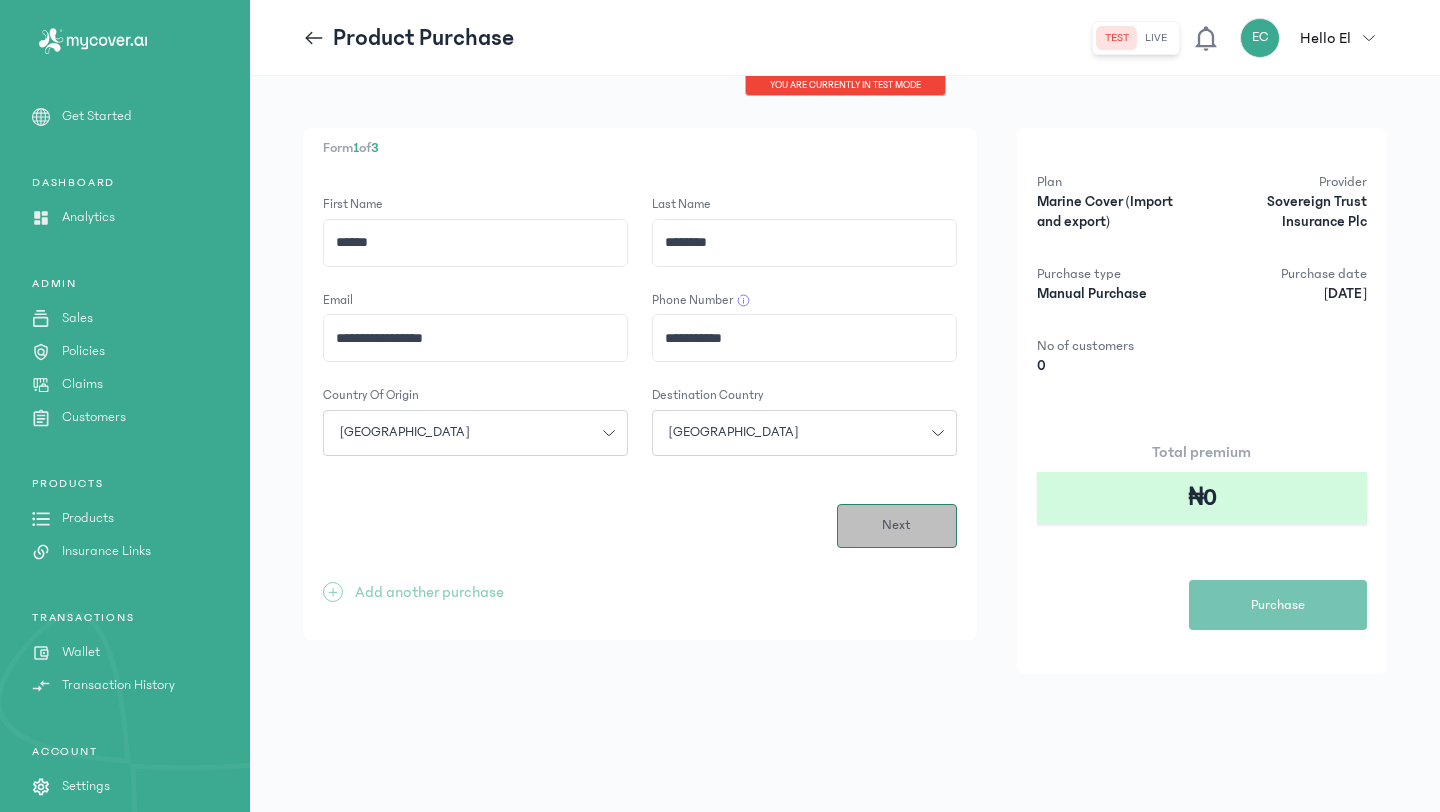 click on "Next" at bounding box center (896, 525) 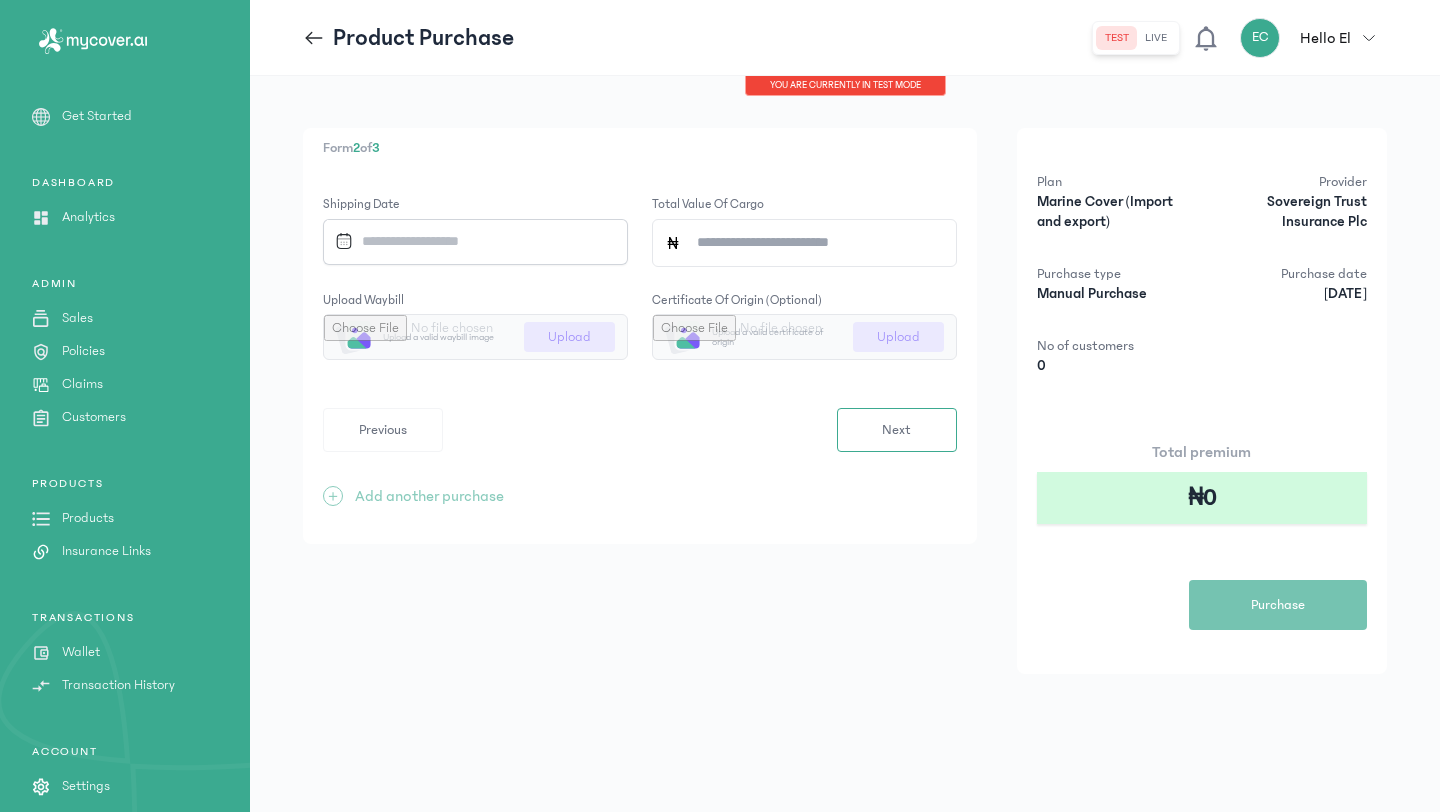 click at bounding box center [467, 241] 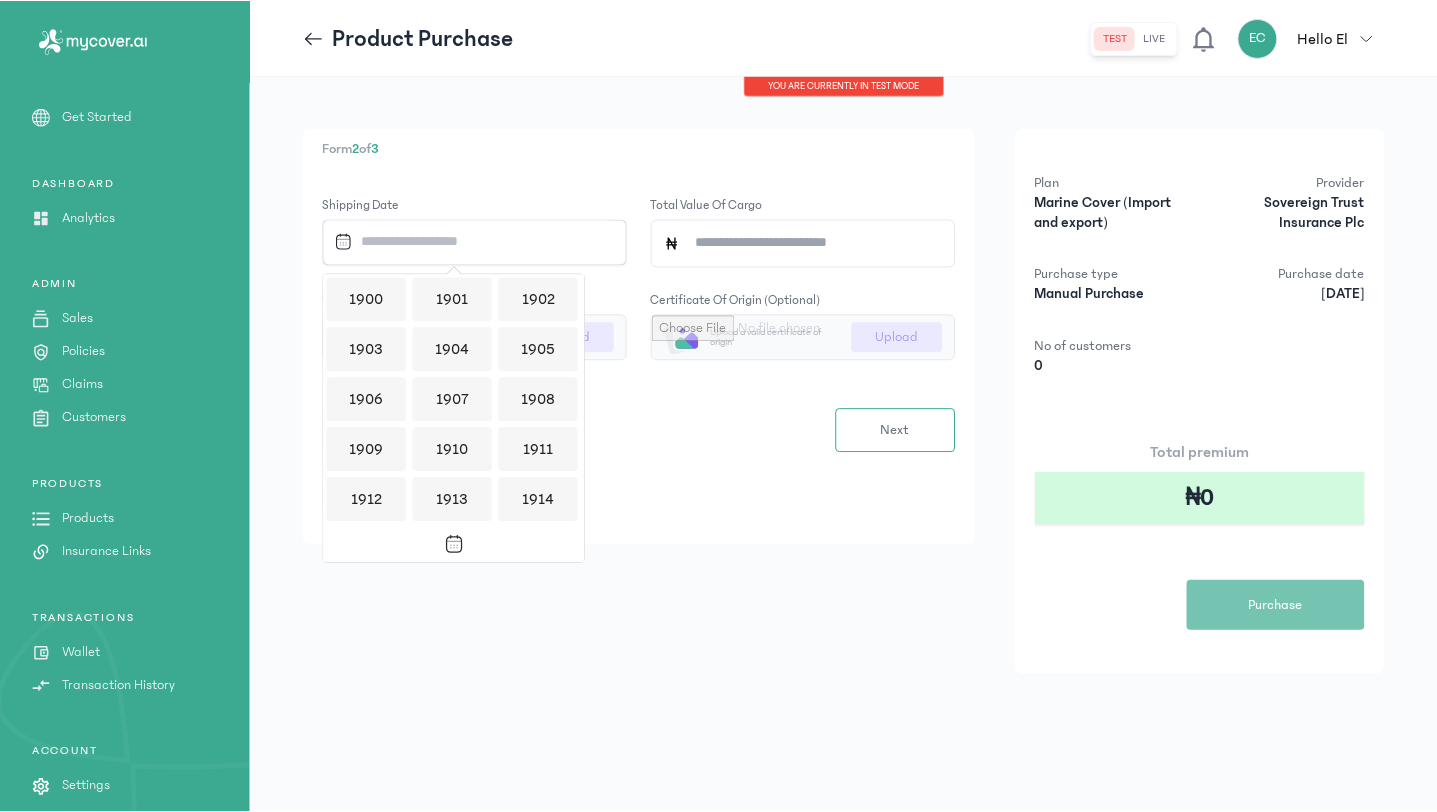 scroll, scrollTop: 1938, scrollLeft: 0, axis: vertical 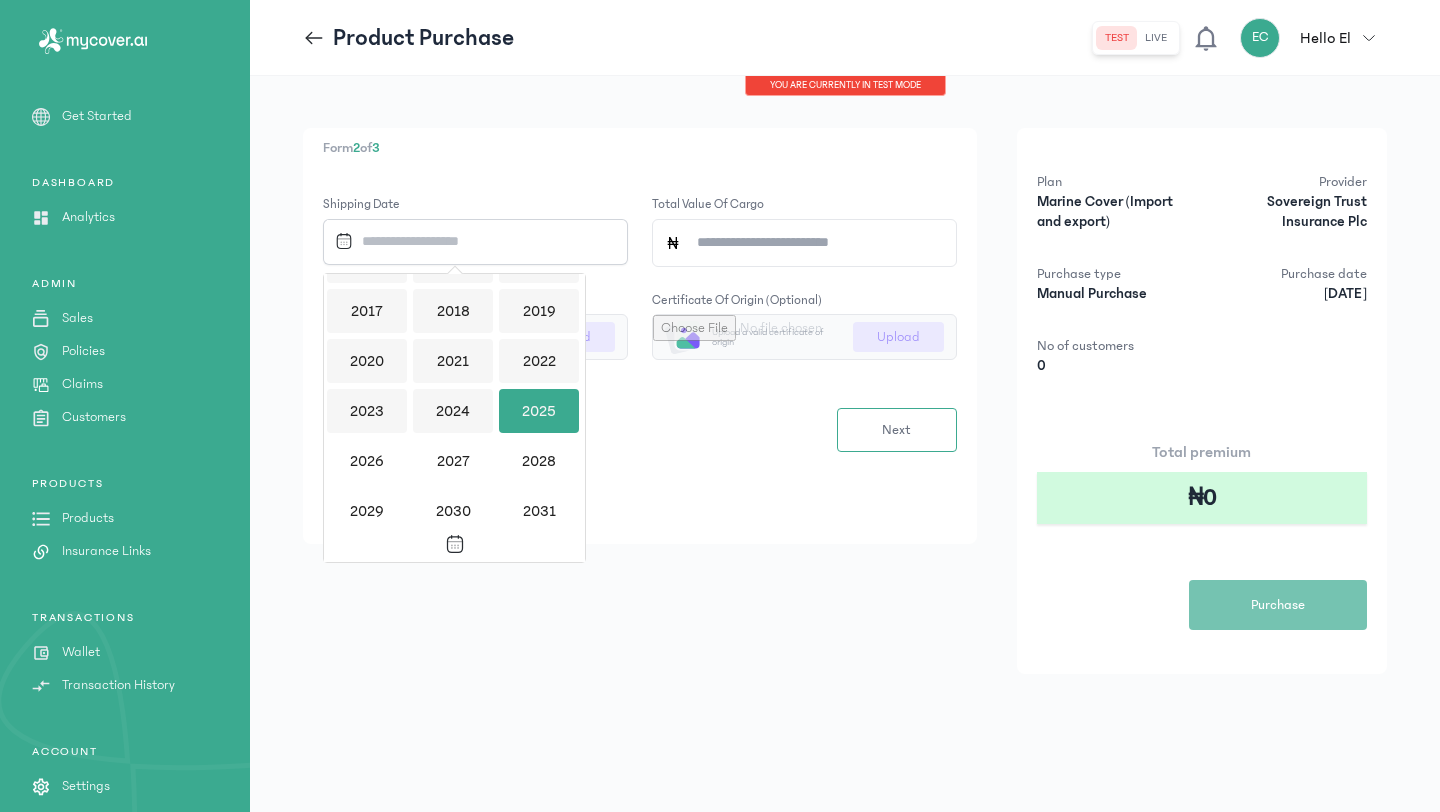 click on "2025" at bounding box center [539, 411] 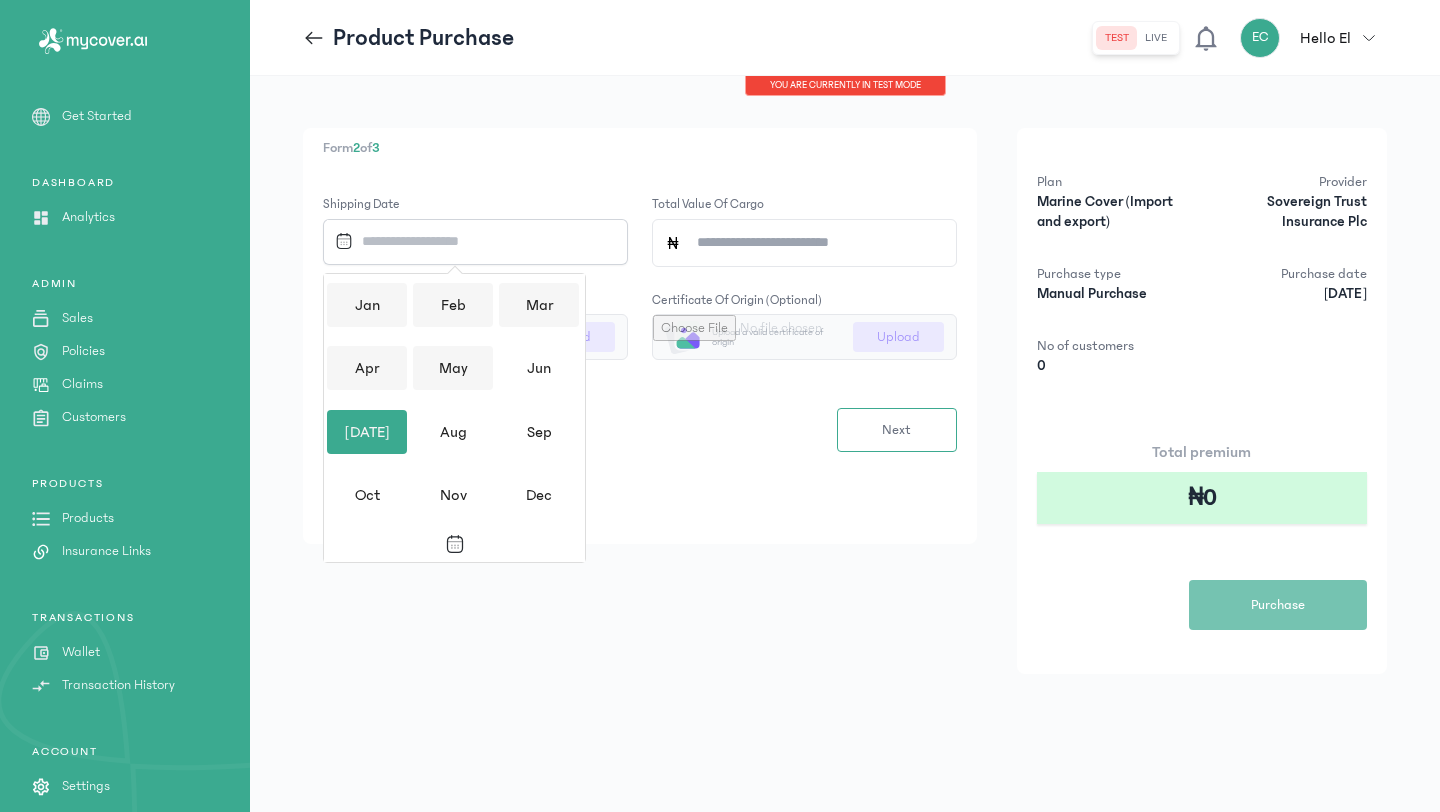 click on "[DATE]" at bounding box center (367, 432) 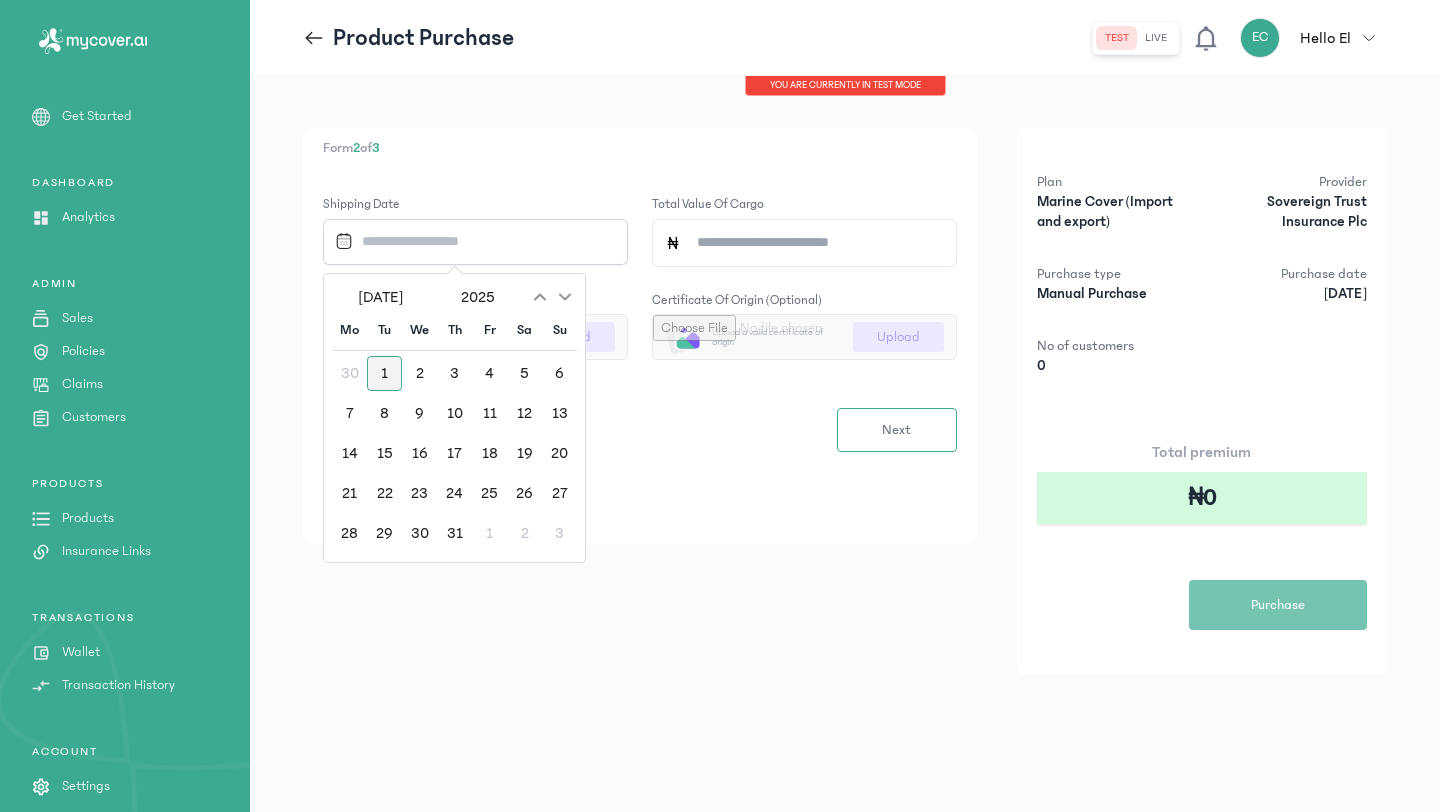 click on "1" at bounding box center (384, 373) 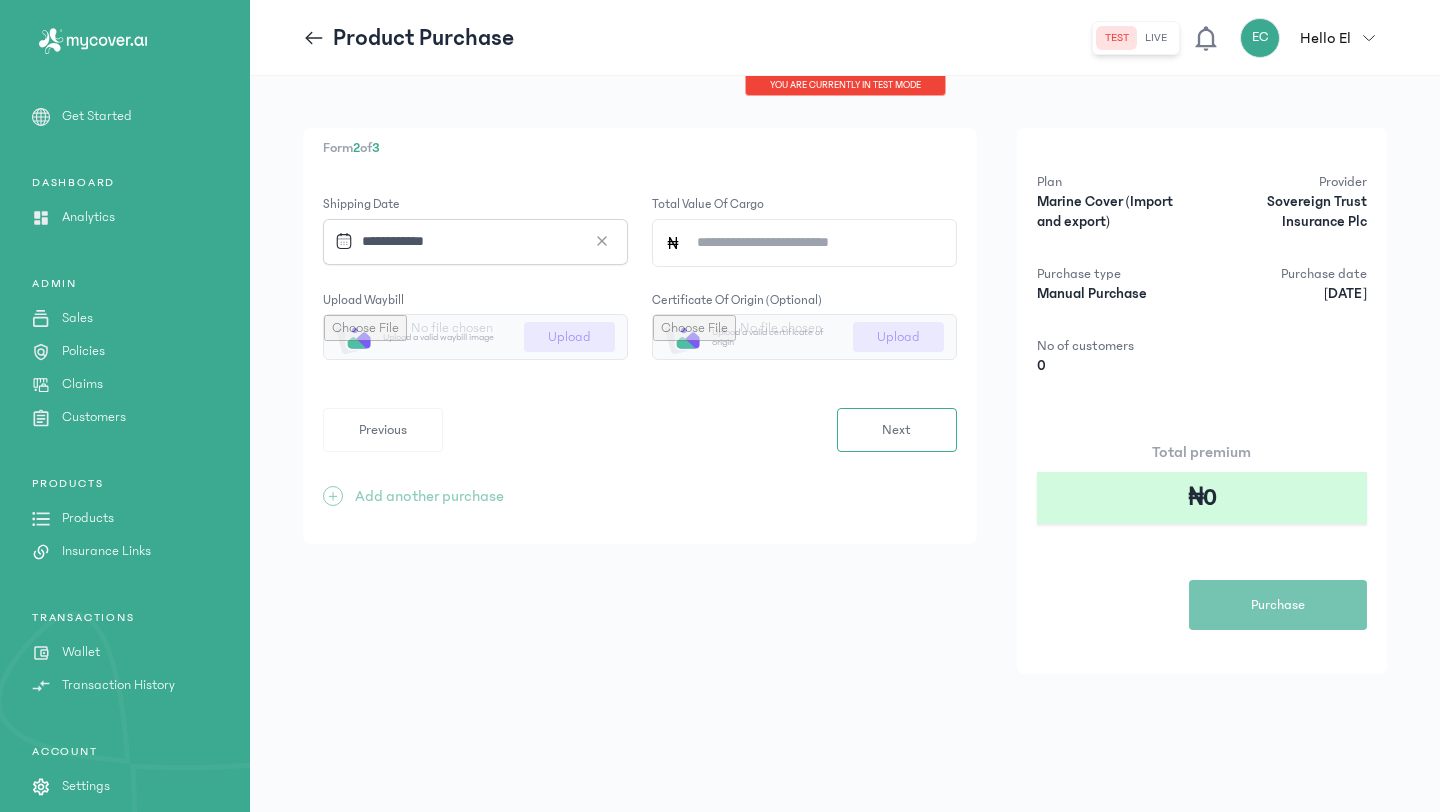 click on "Total value of cargo" 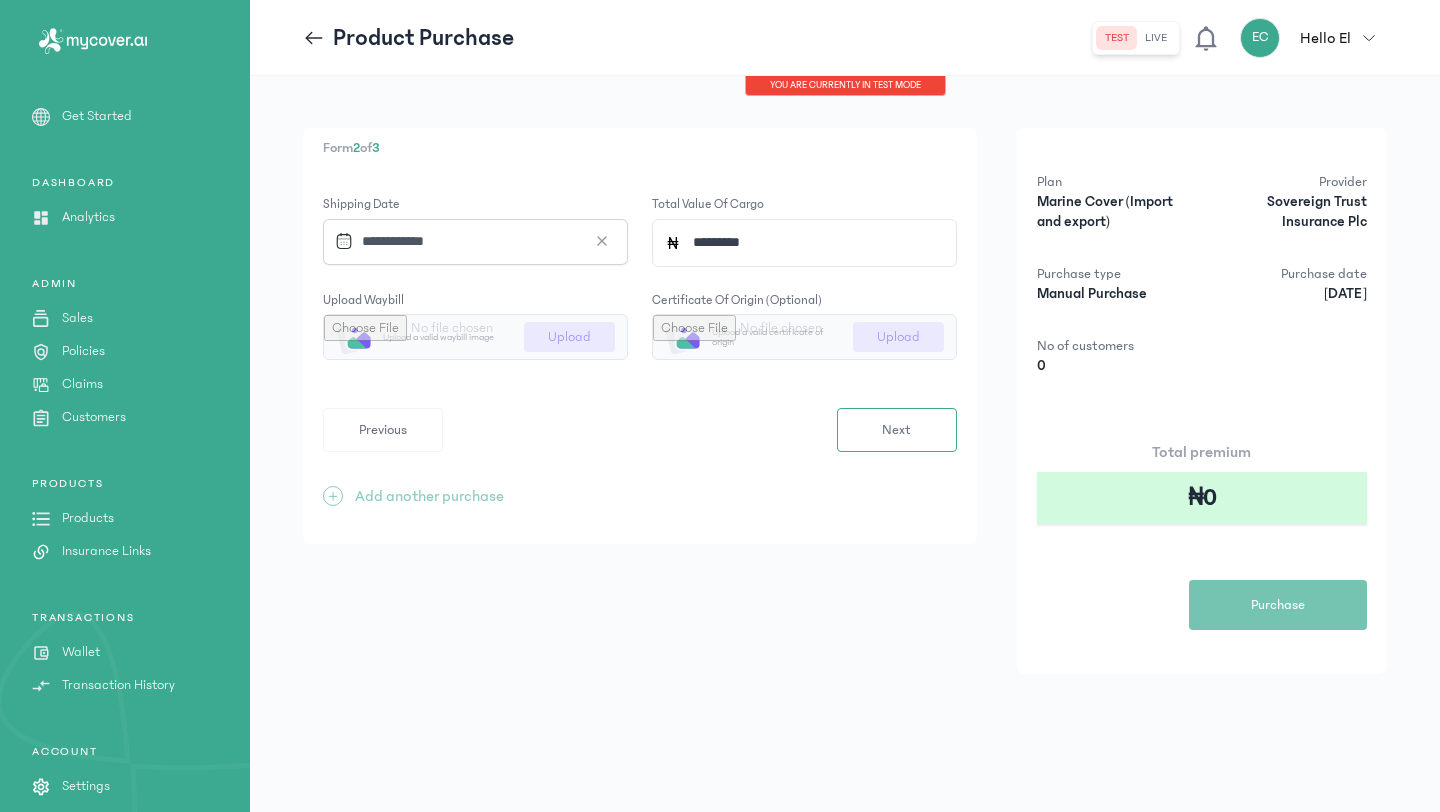 type on "*********" 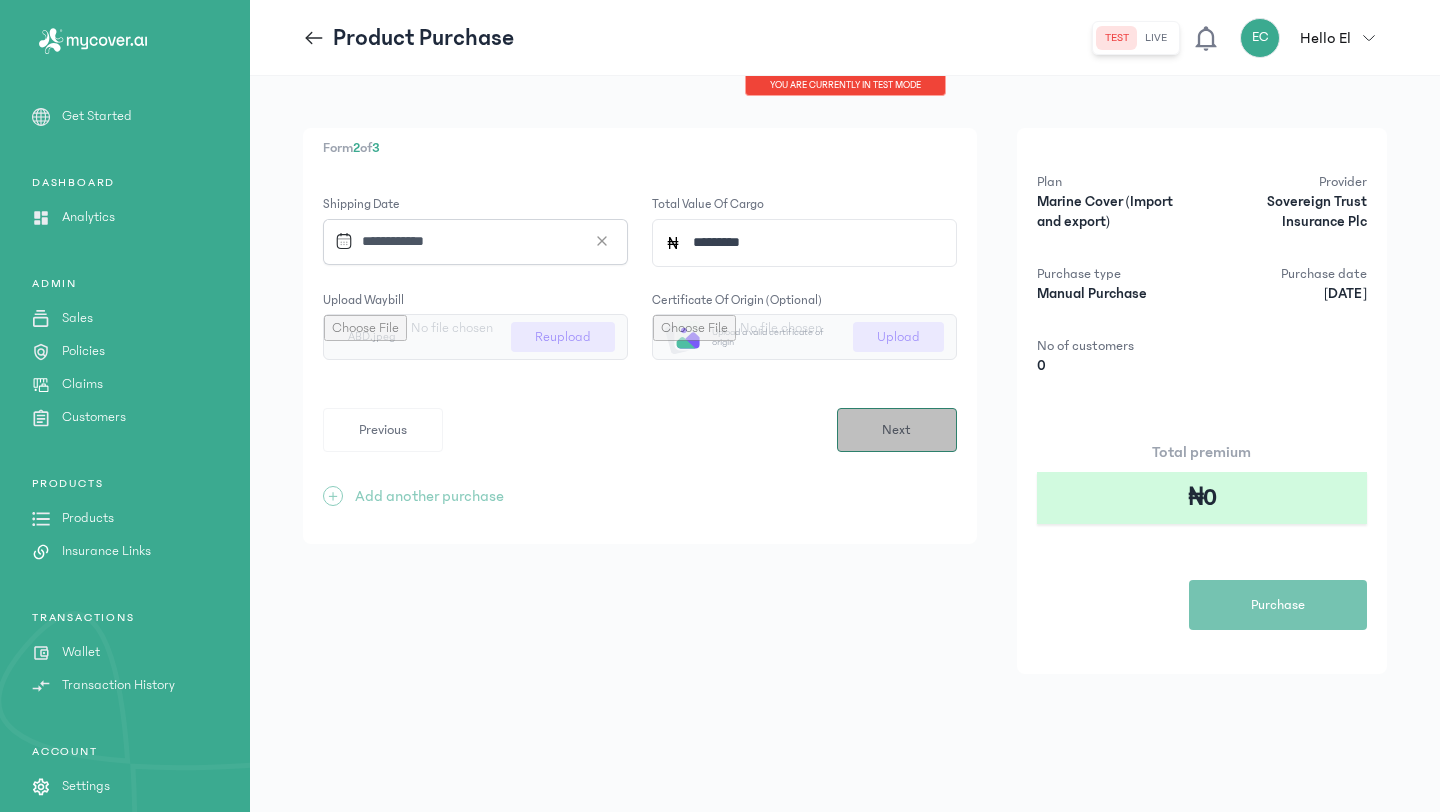click on "Next" at bounding box center (896, 430) 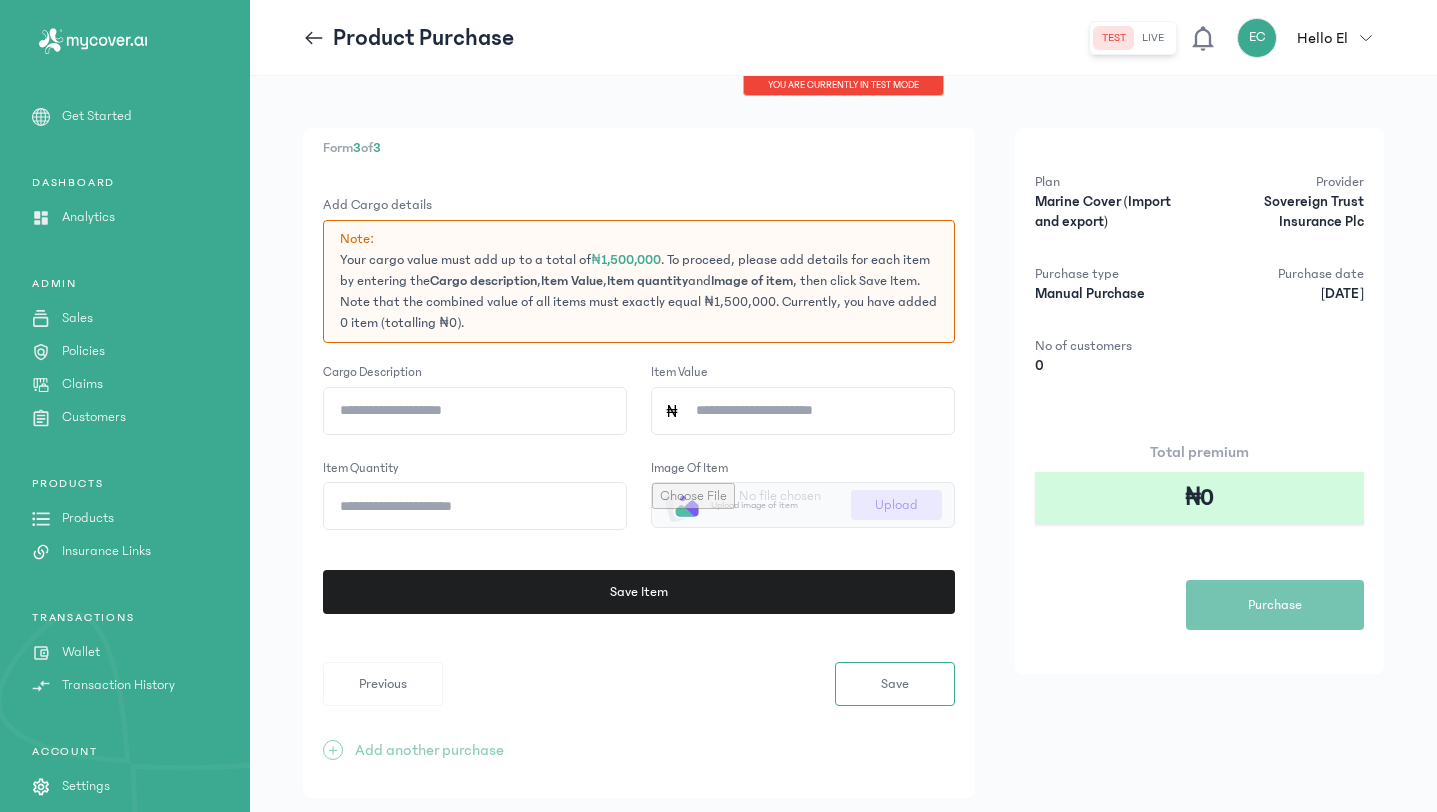 click on "Cargo description" 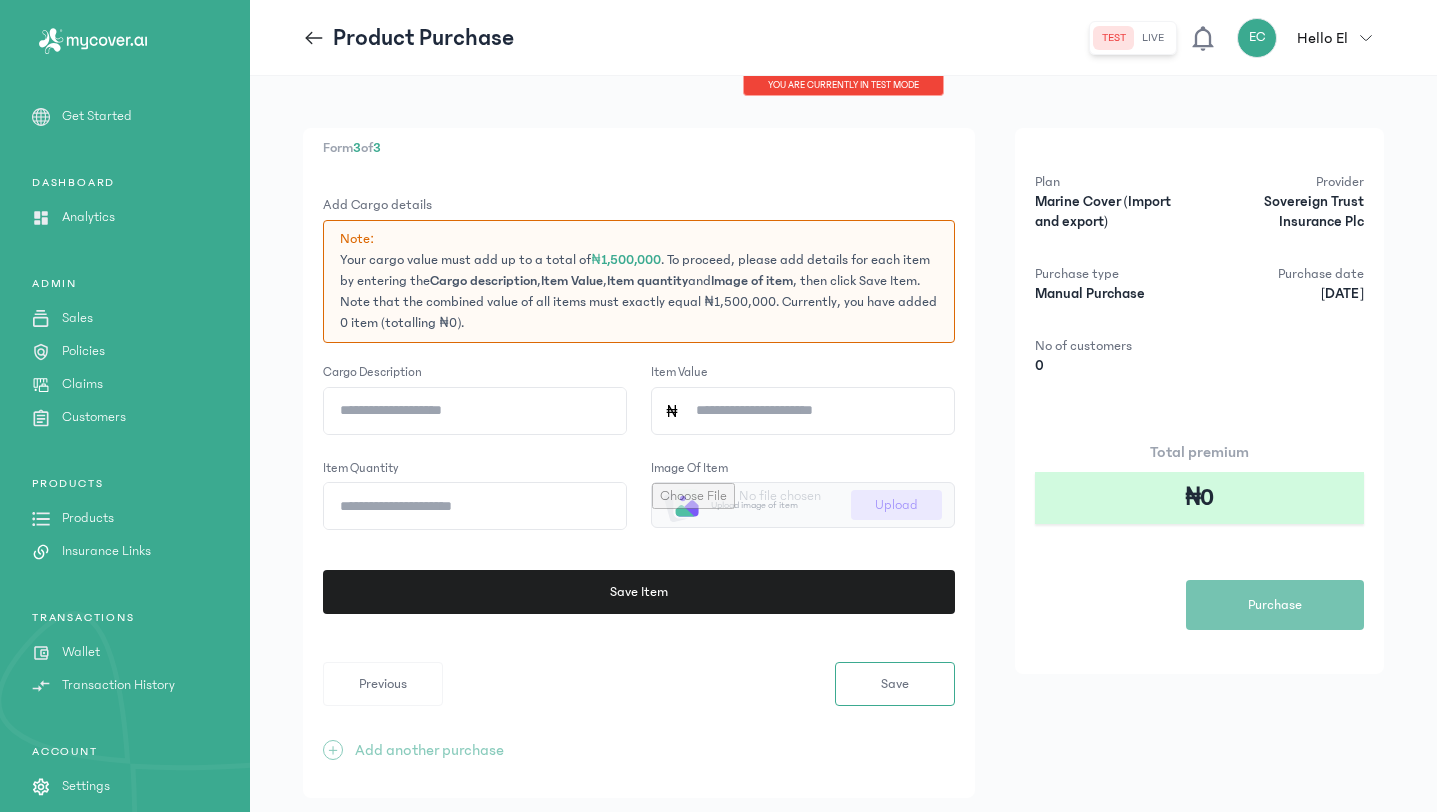 scroll, scrollTop: 49, scrollLeft: 0, axis: vertical 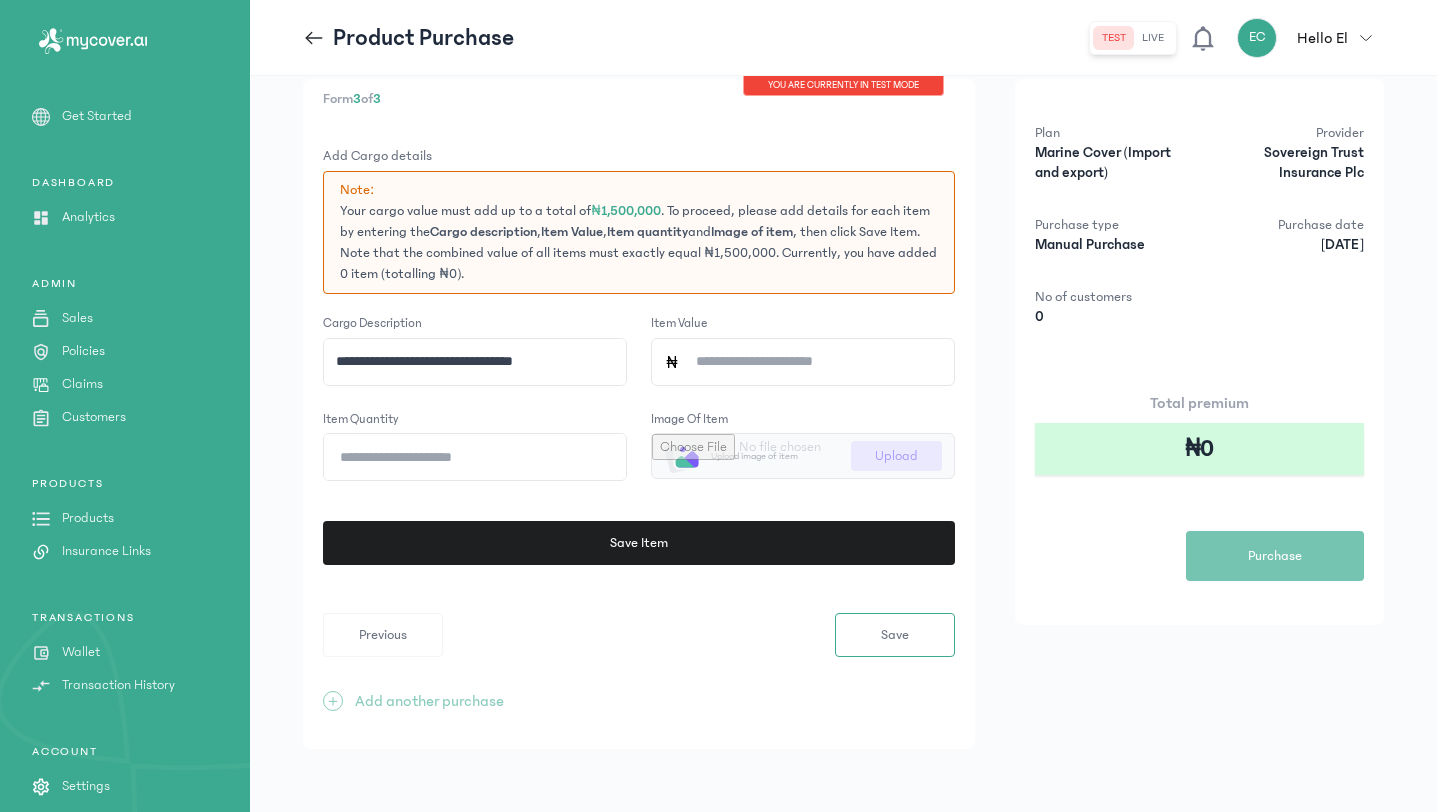 type on "**********" 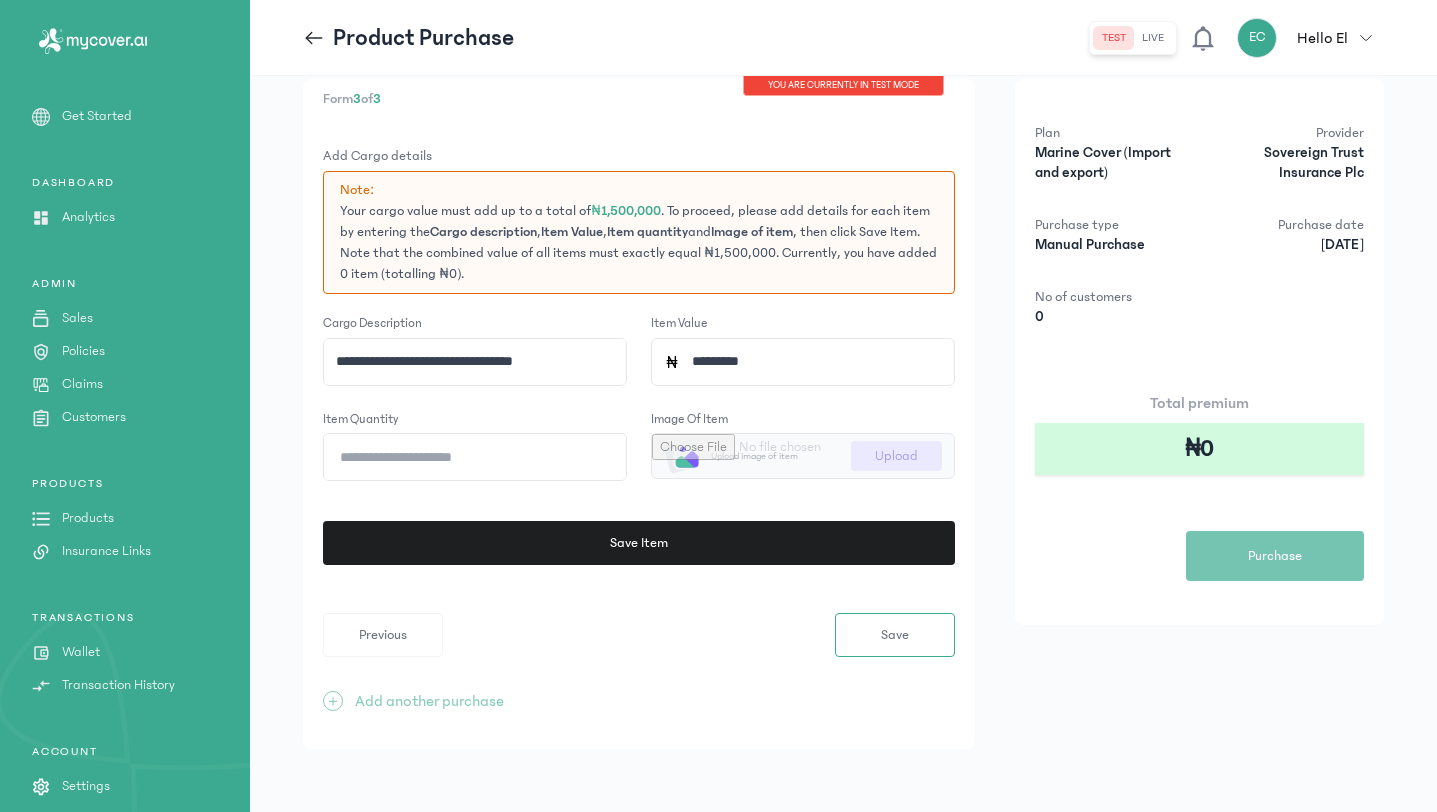 type on "*********" 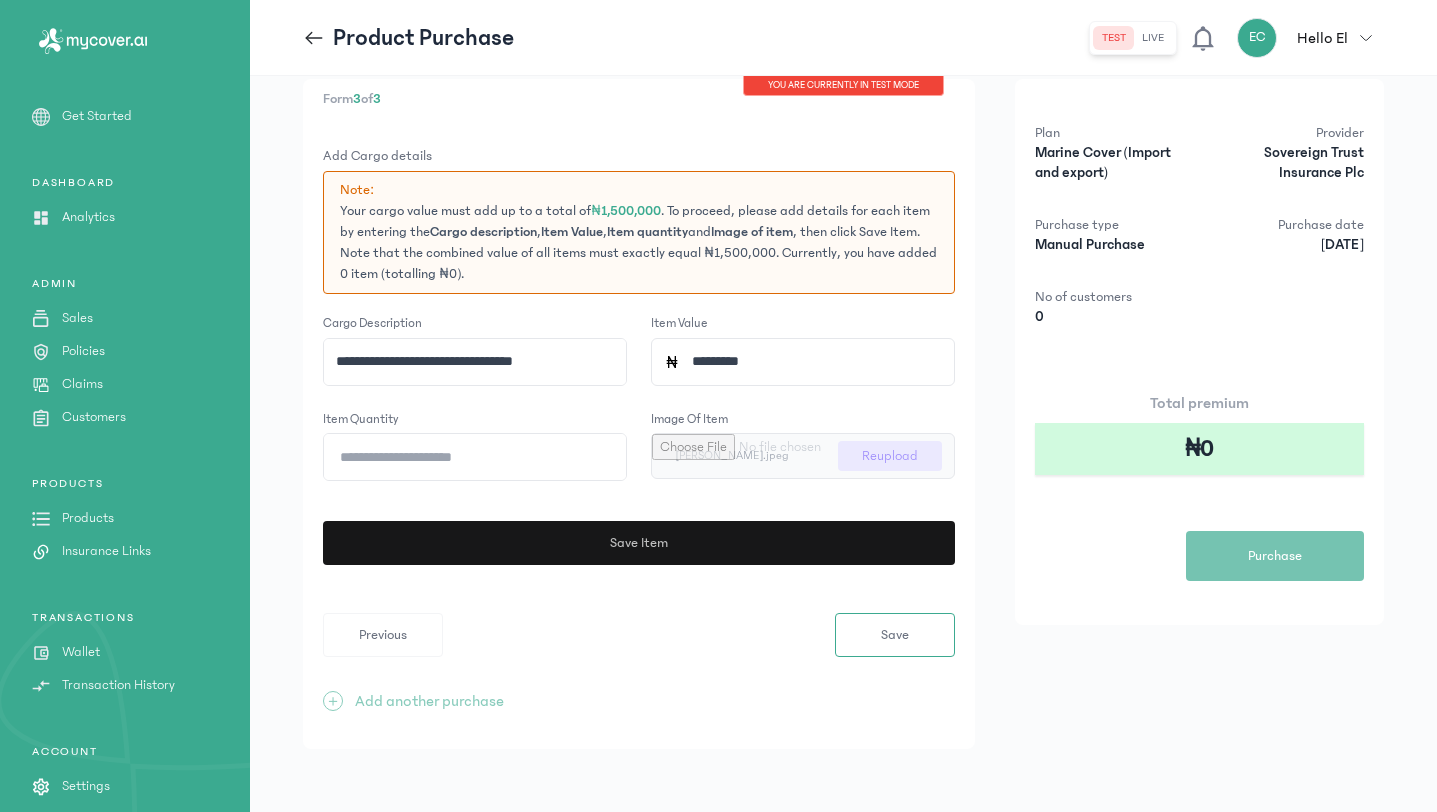 click on "Save Item" at bounding box center [633, 543] 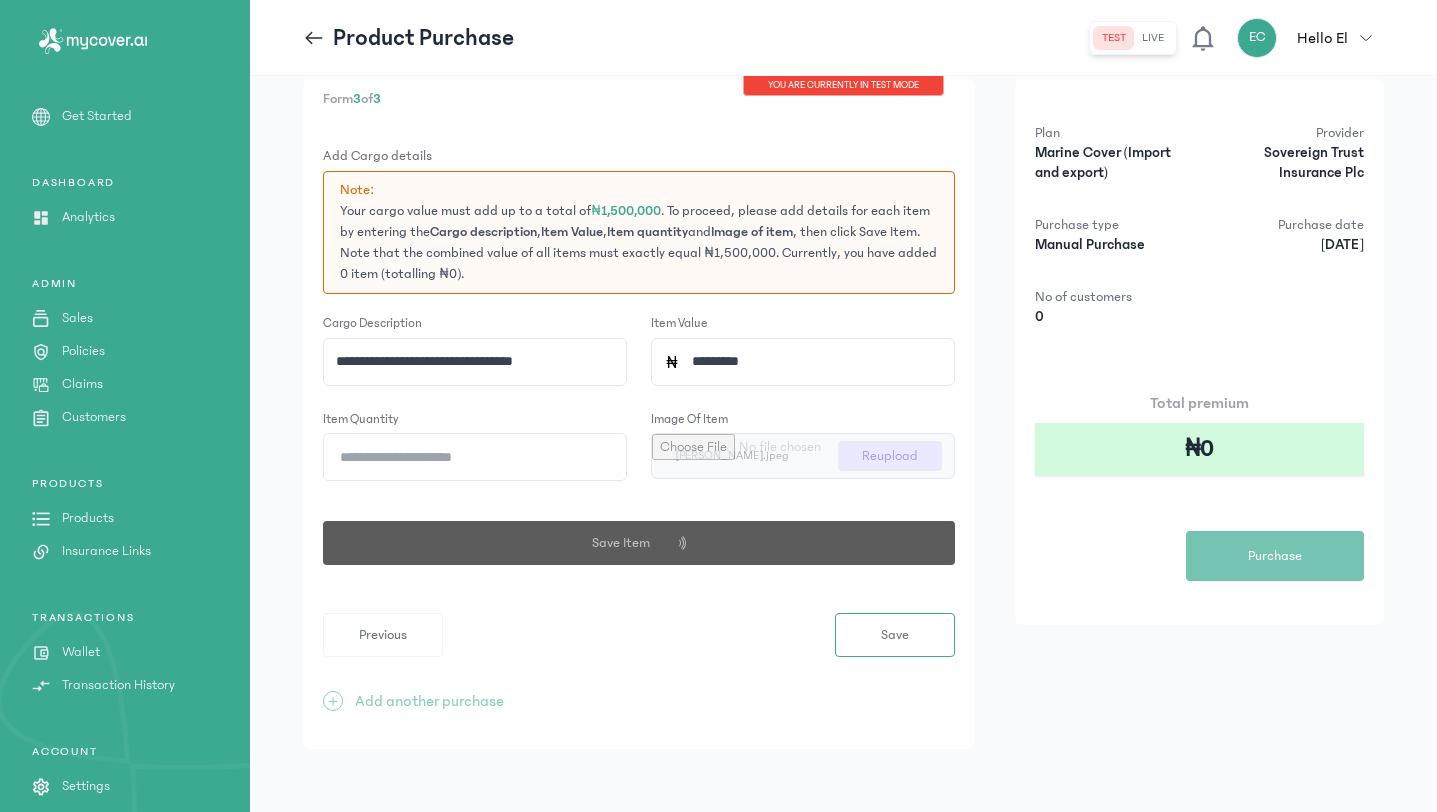 type 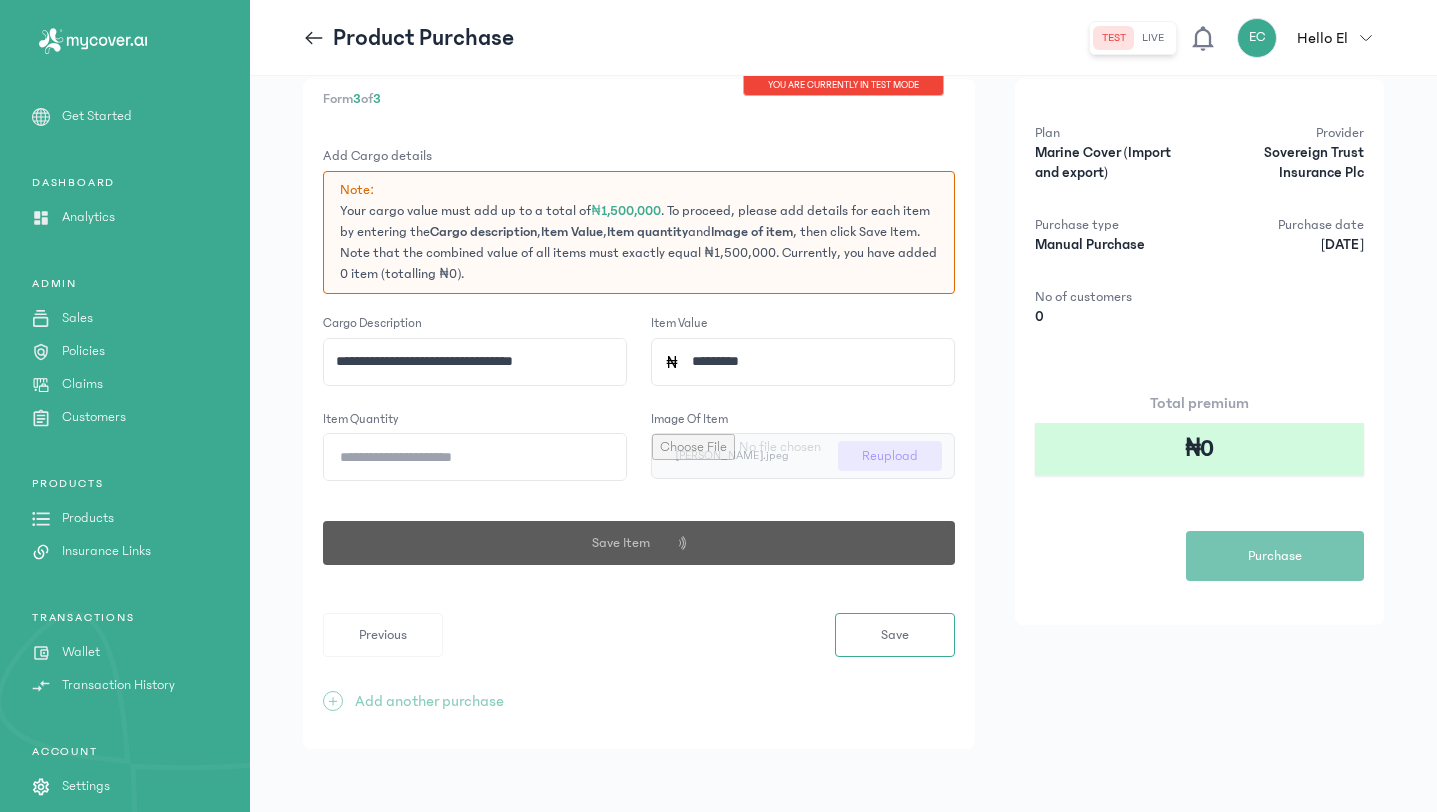 type 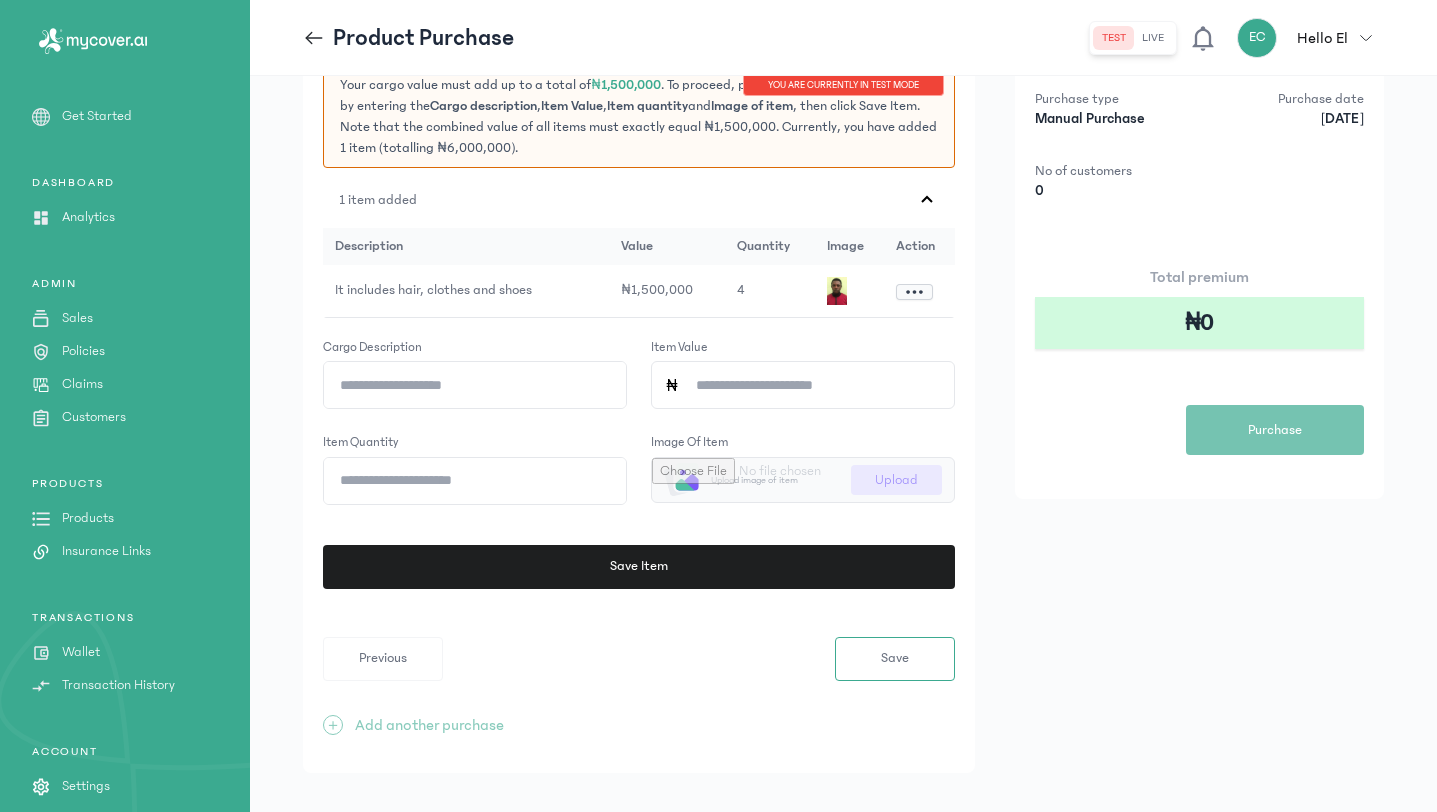 scroll, scrollTop: 198, scrollLeft: 0, axis: vertical 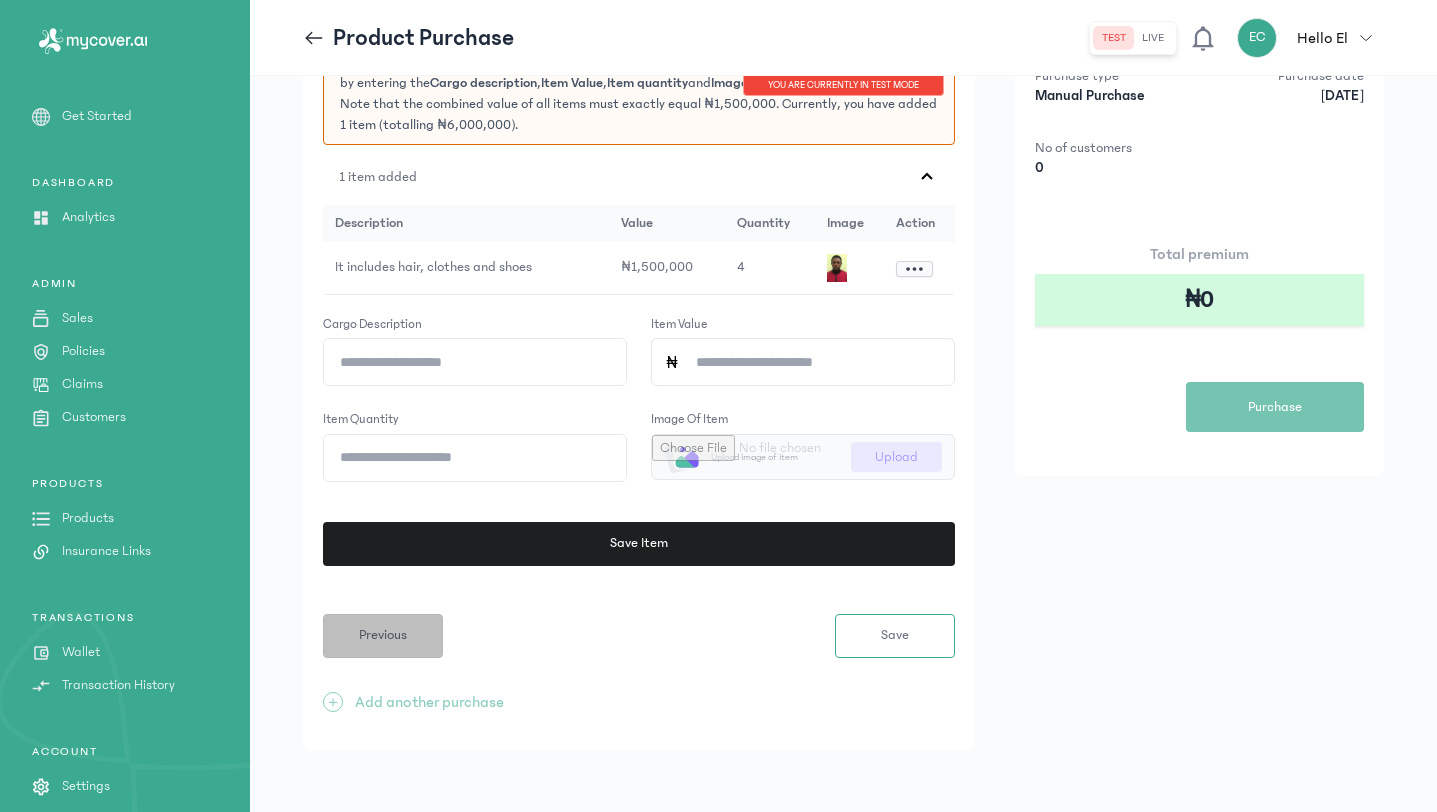 click on "Previous" at bounding box center (383, 635) 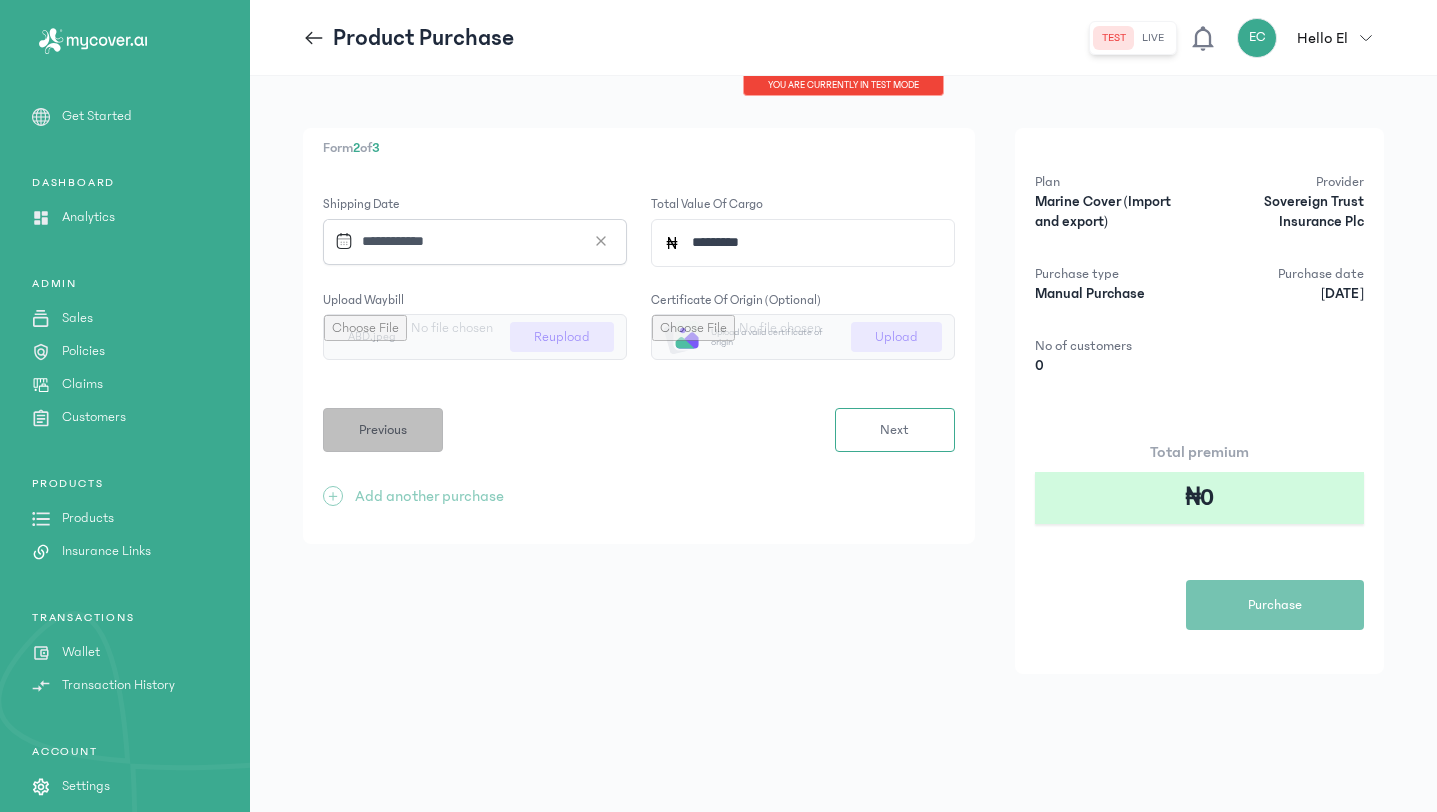 scroll, scrollTop: 0, scrollLeft: 0, axis: both 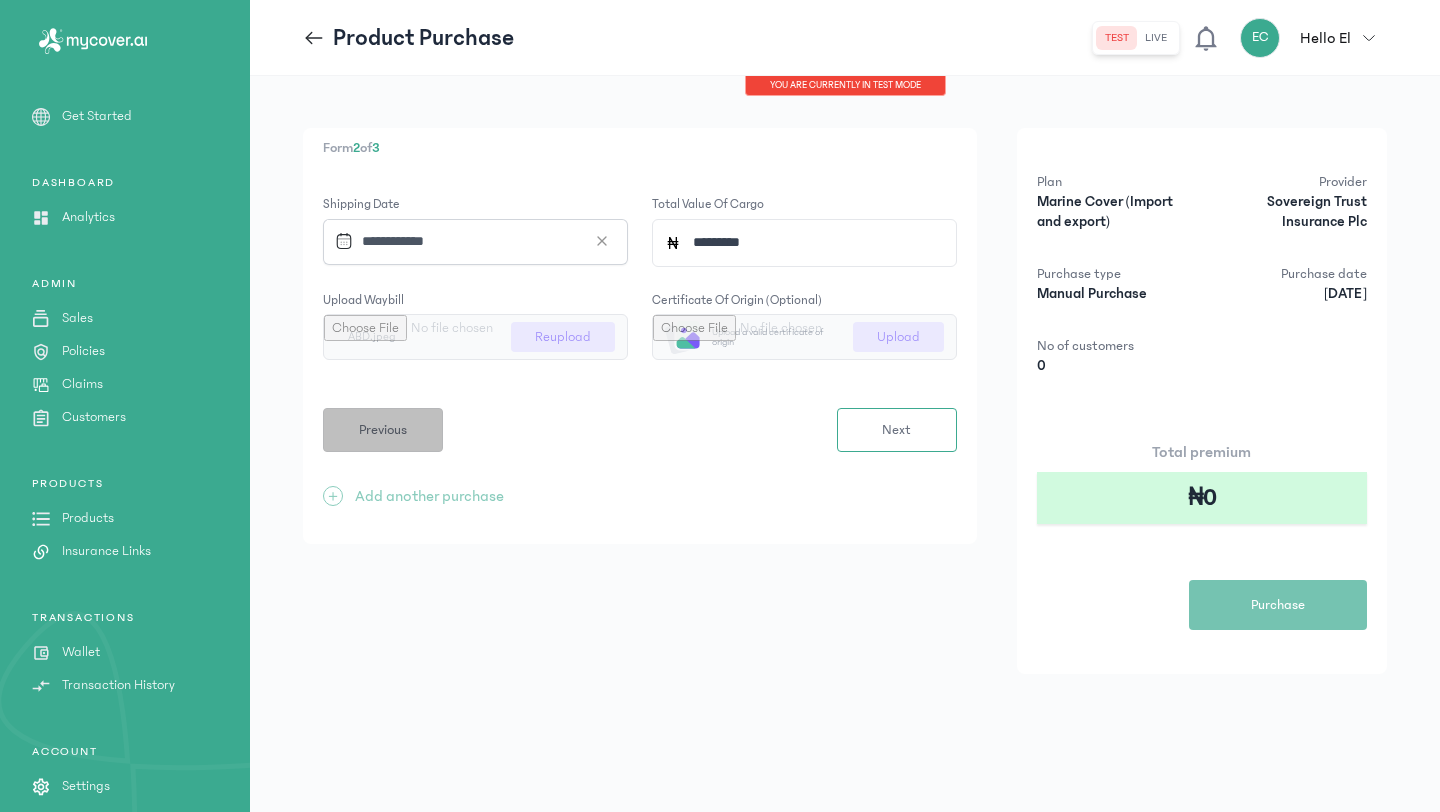 click on "Previous" at bounding box center [383, 430] 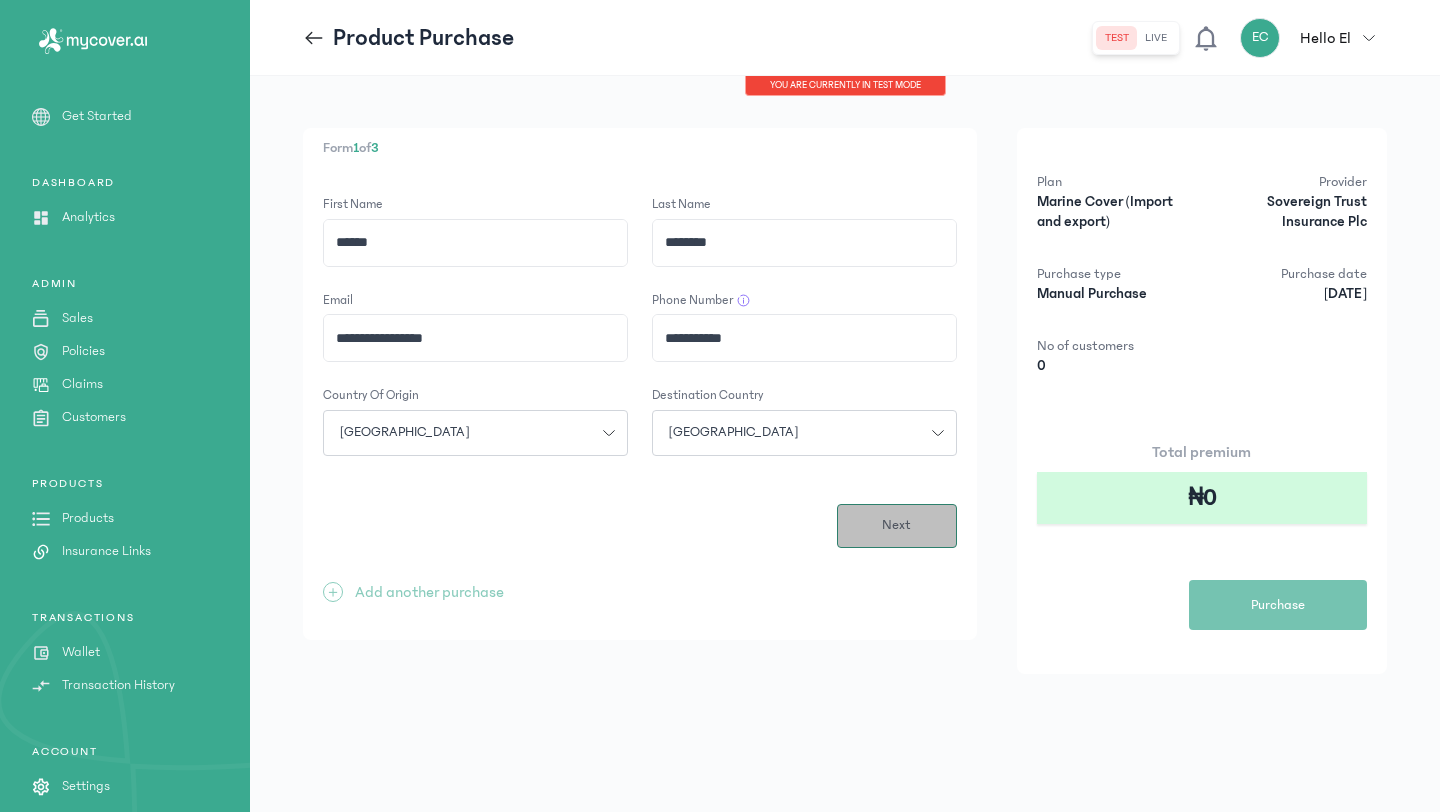 click on "Next" at bounding box center [897, 526] 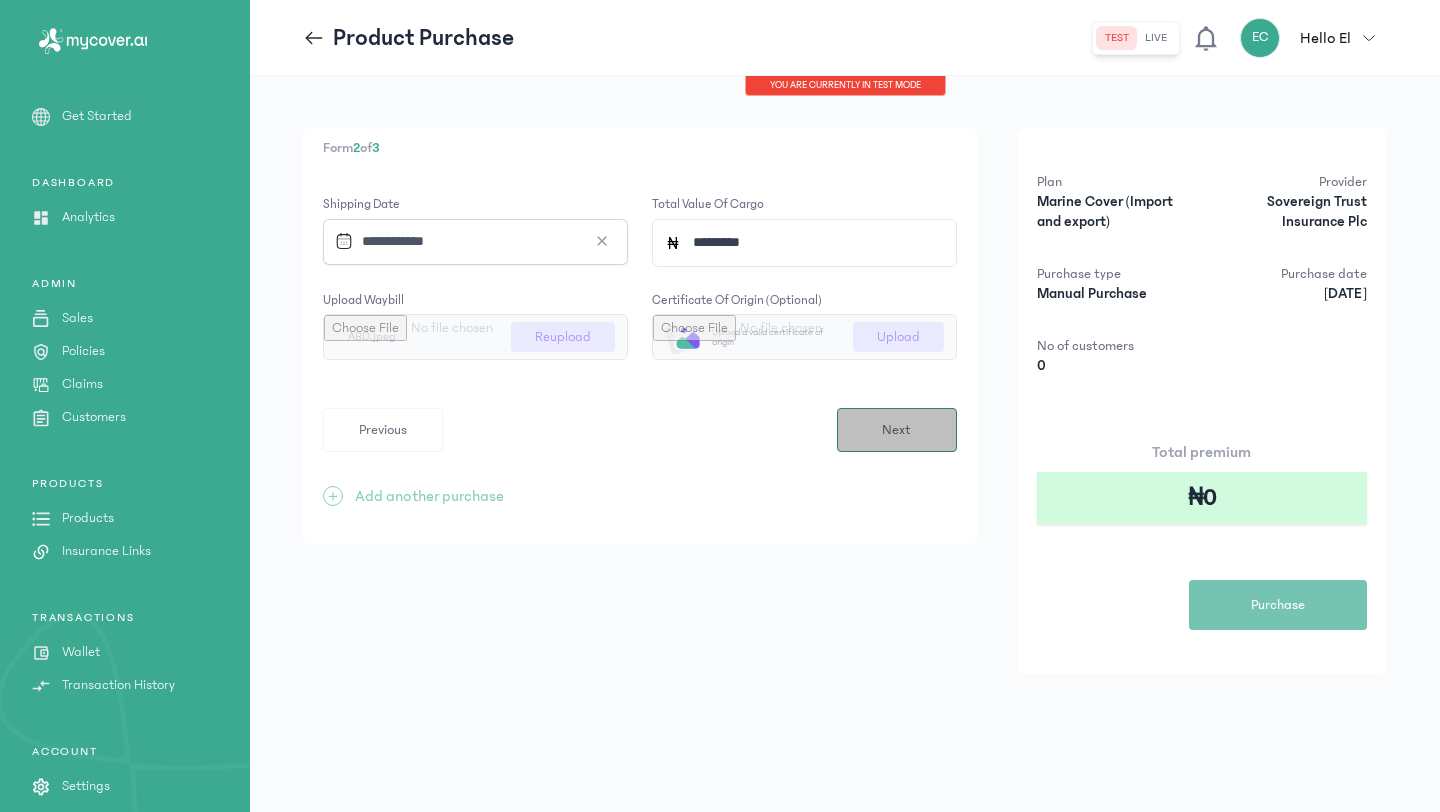 click on "Next" at bounding box center [897, 430] 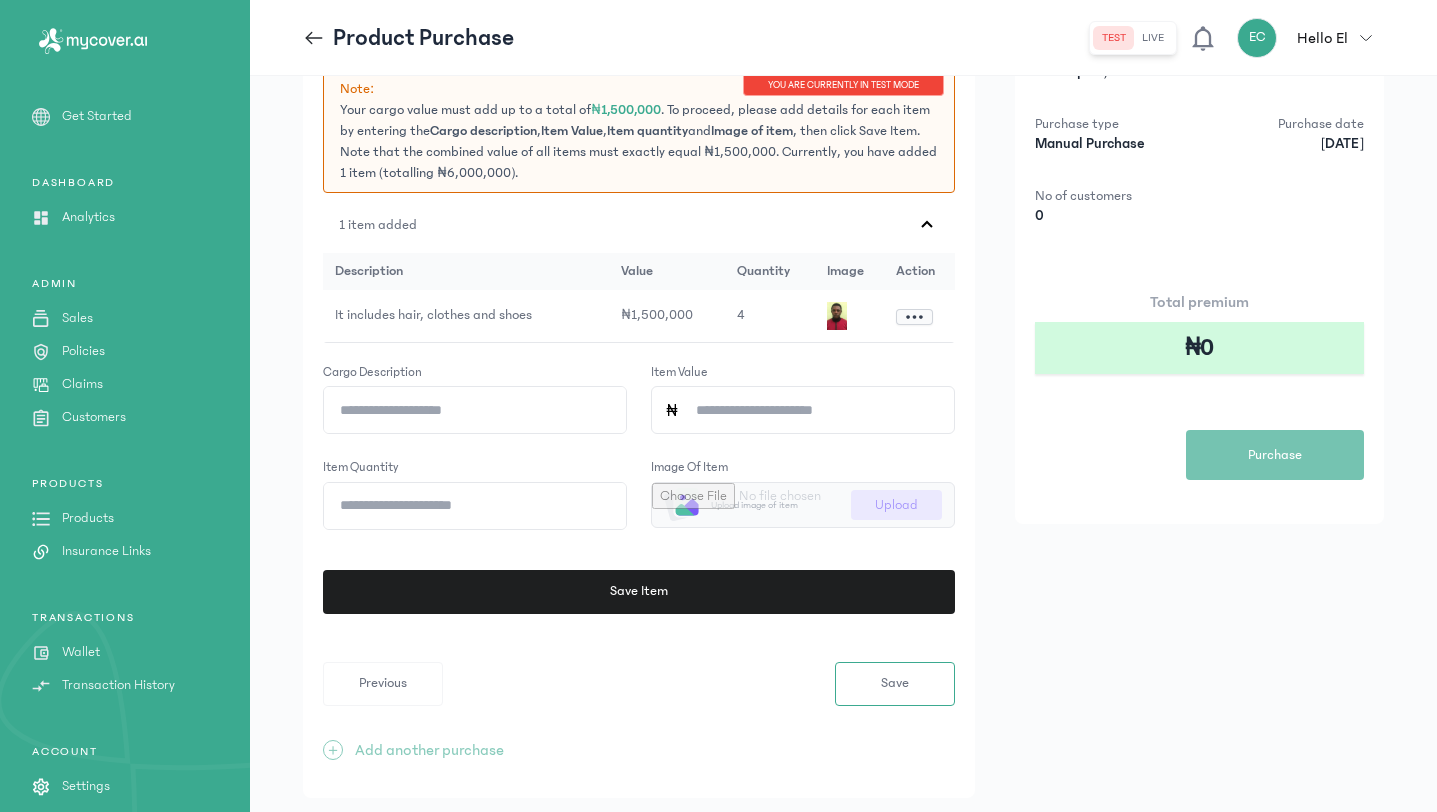 scroll, scrollTop: 198, scrollLeft: 0, axis: vertical 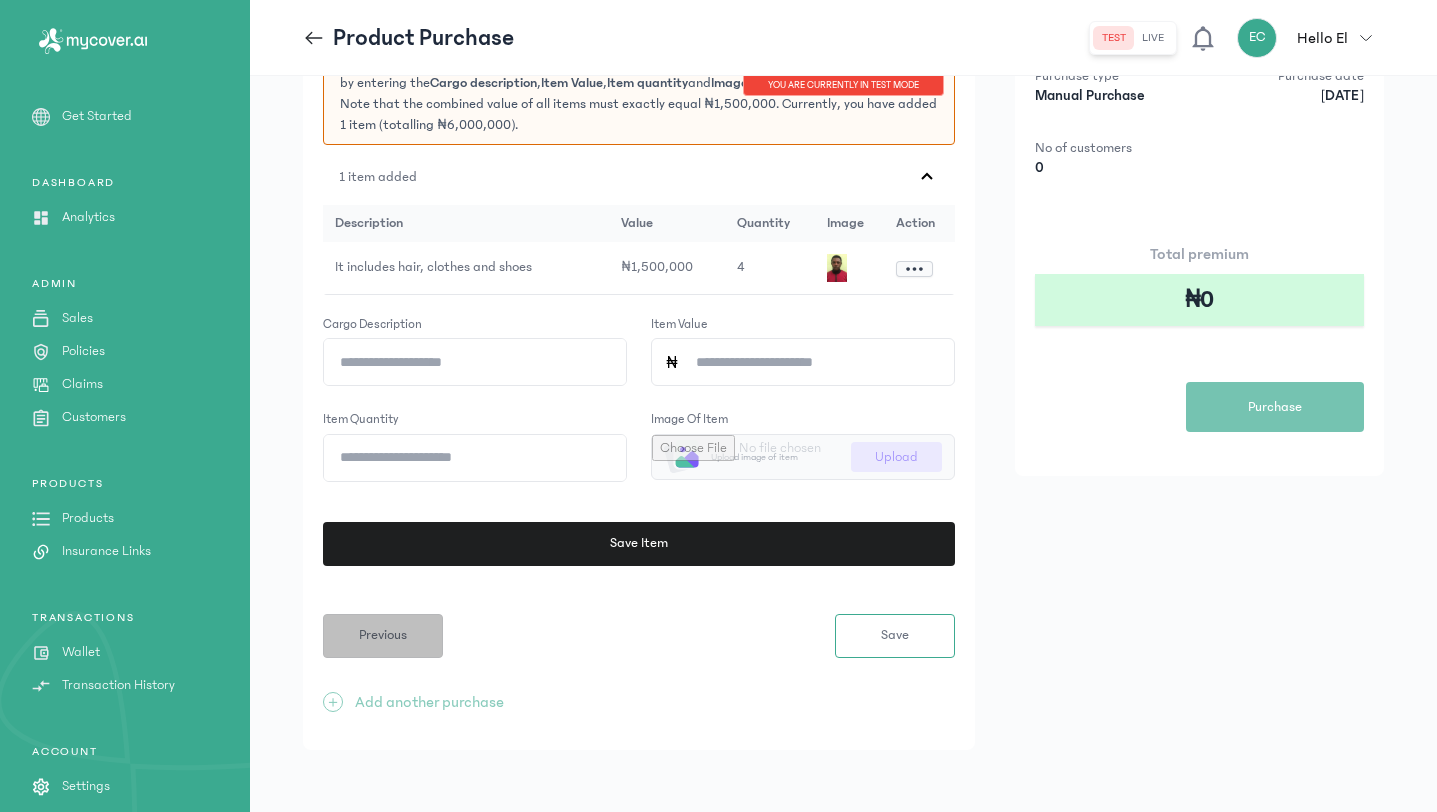click on "Previous" at bounding box center (383, 636) 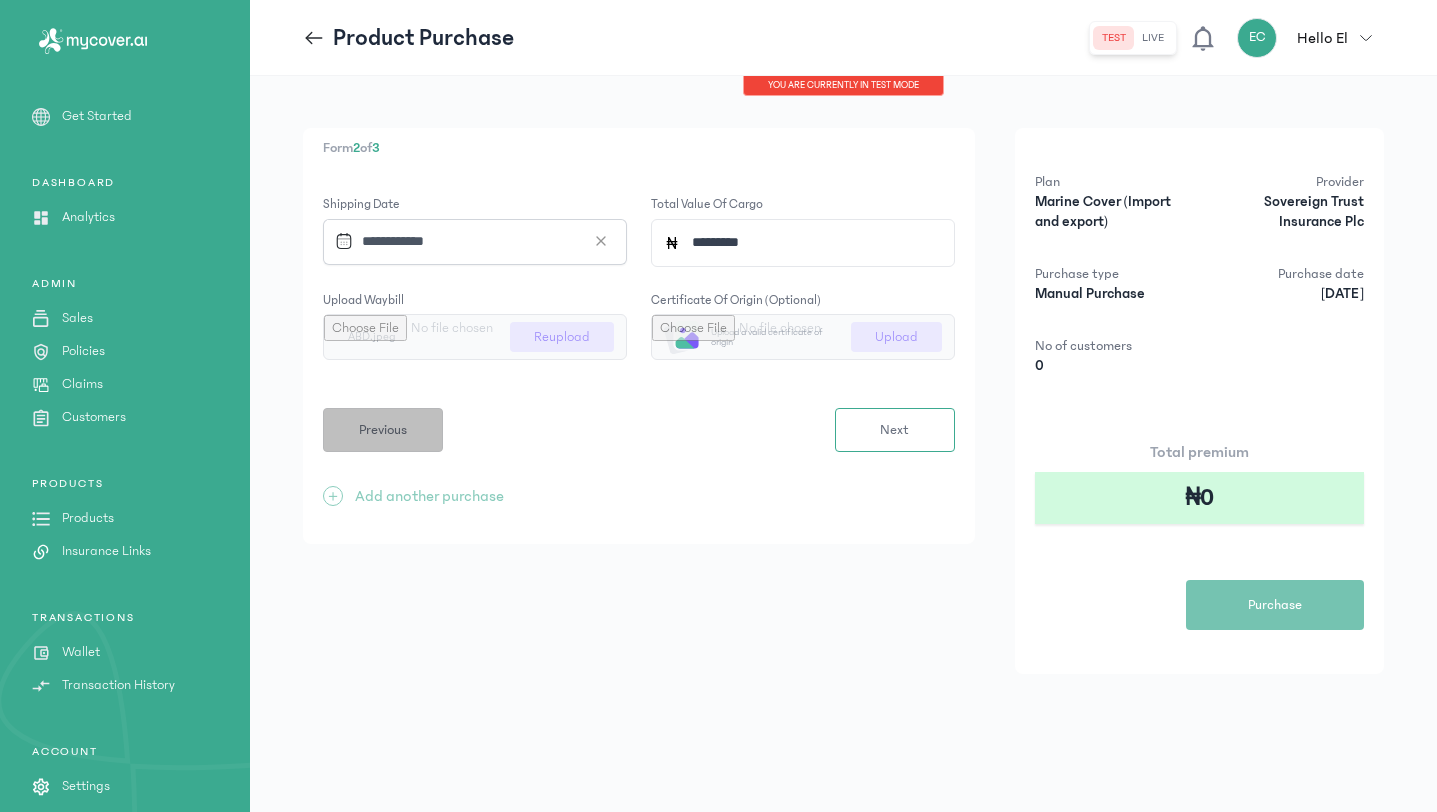 scroll, scrollTop: 0, scrollLeft: 0, axis: both 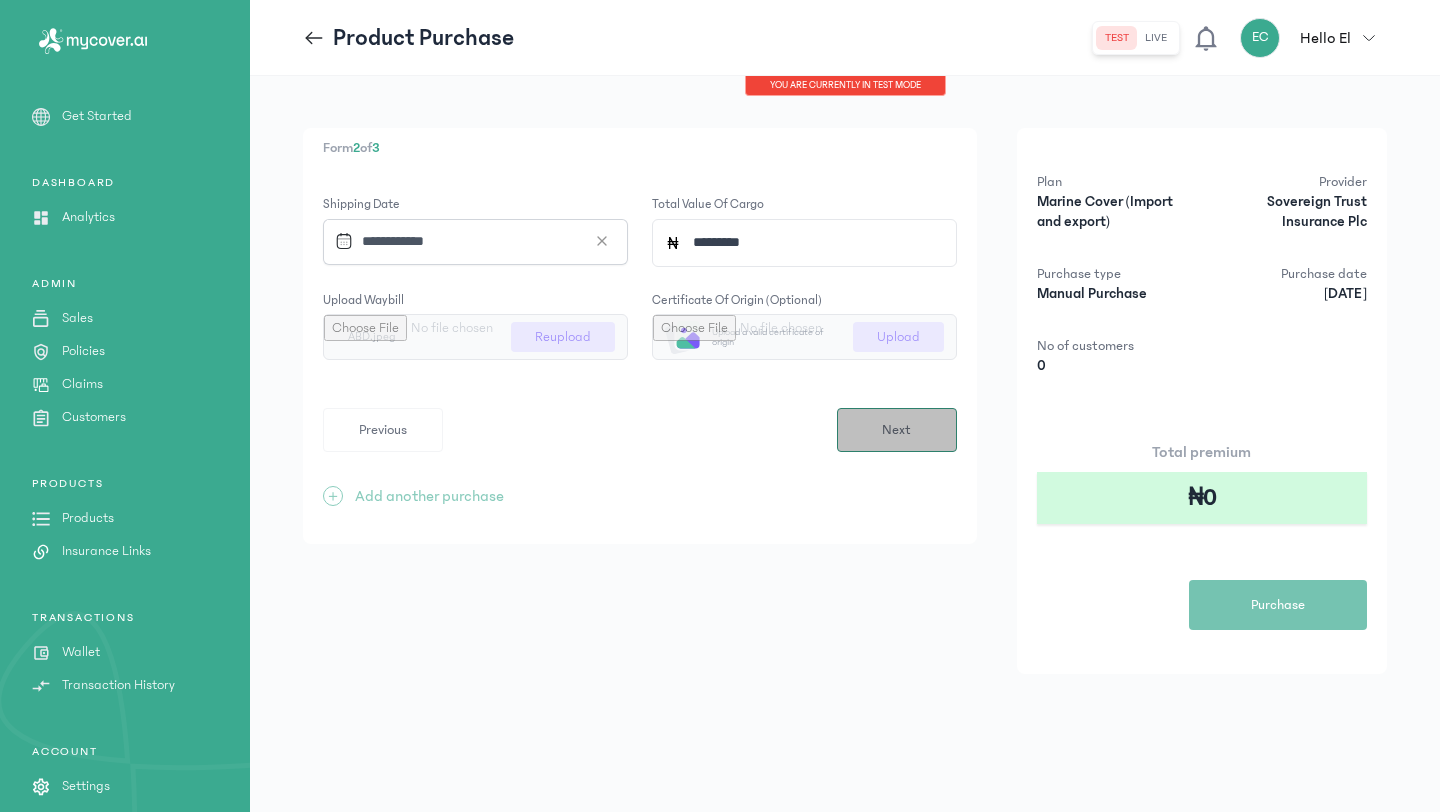 click on "Next" at bounding box center [896, 430] 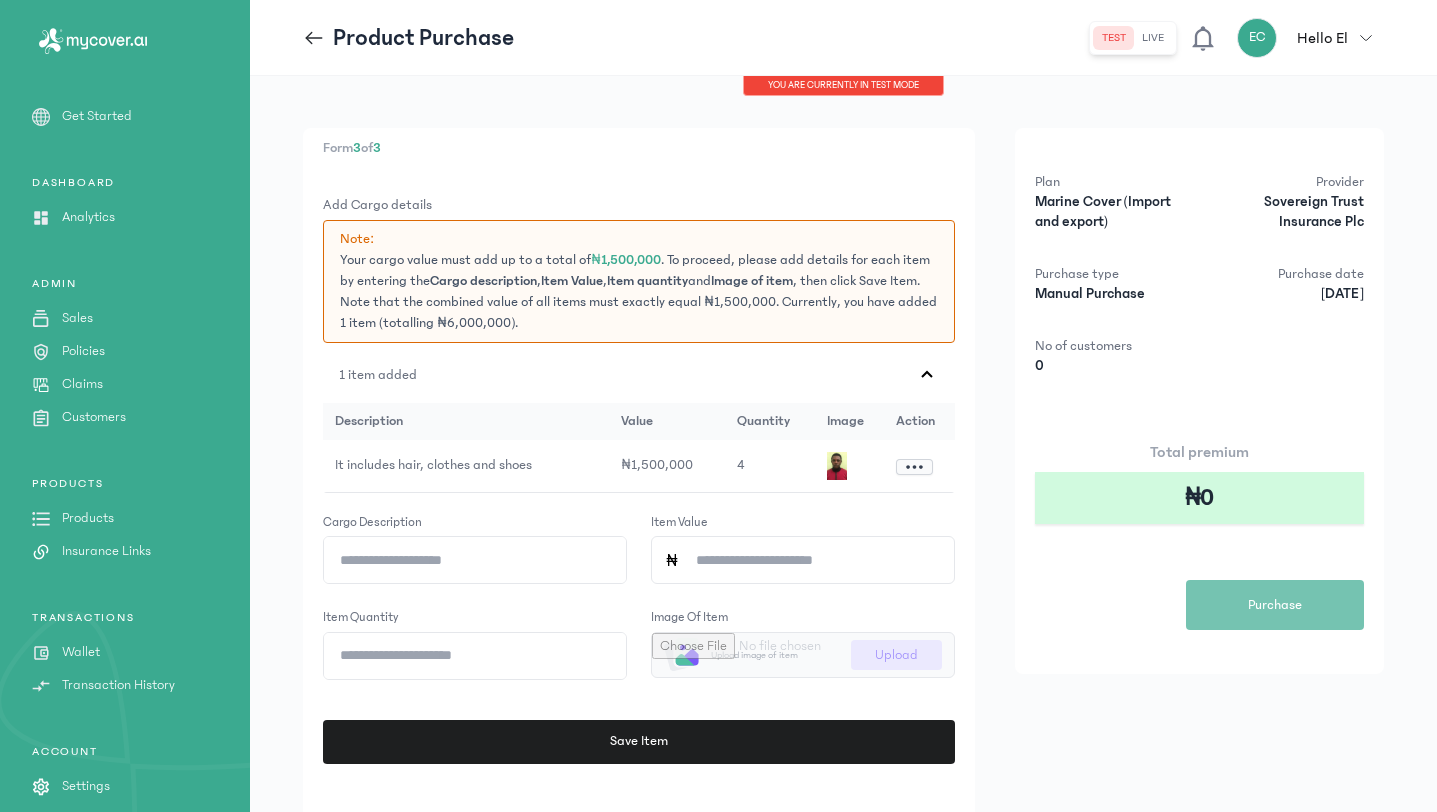 click on "Cargo description" 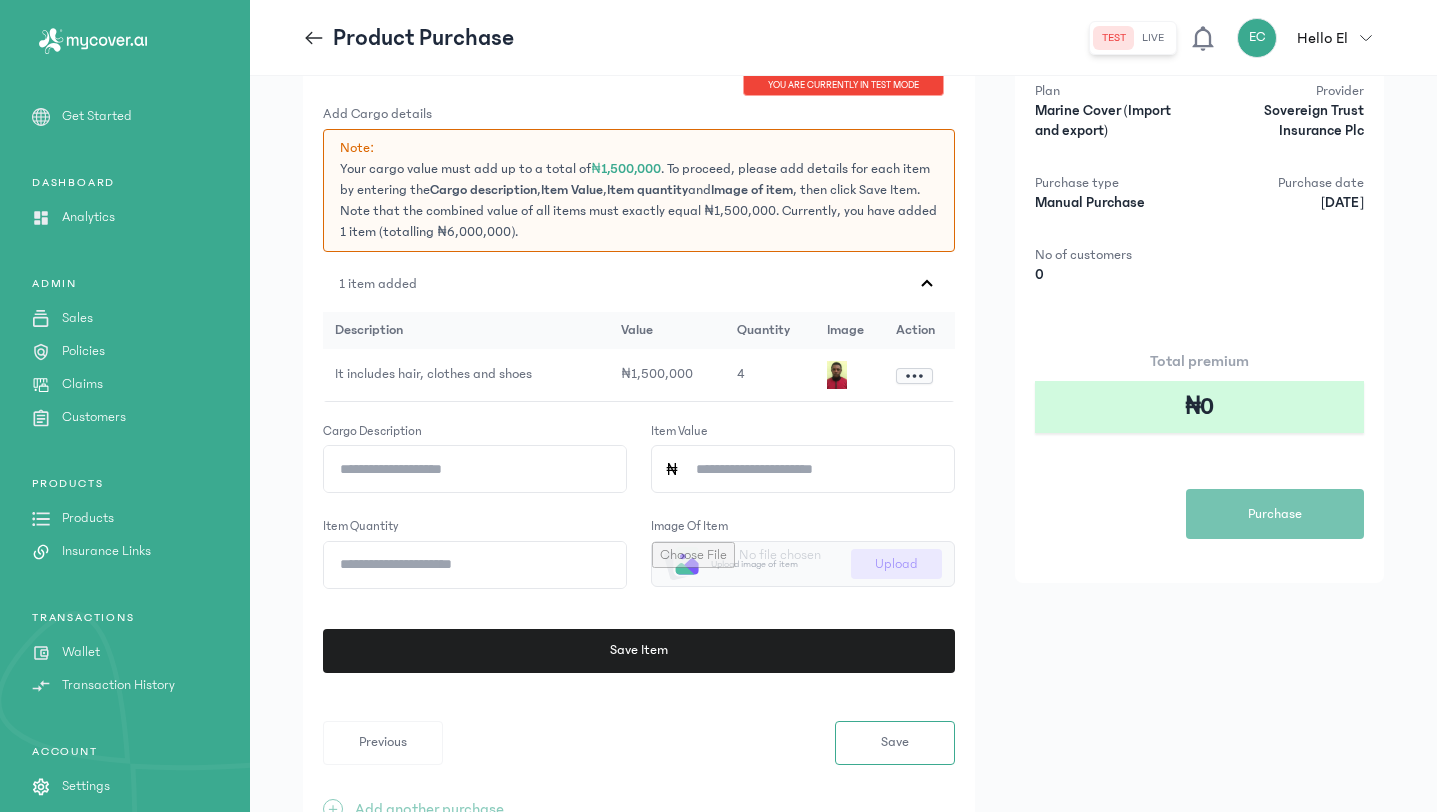 scroll, scrollTop: 0, scrollLeft: 0, axis: both 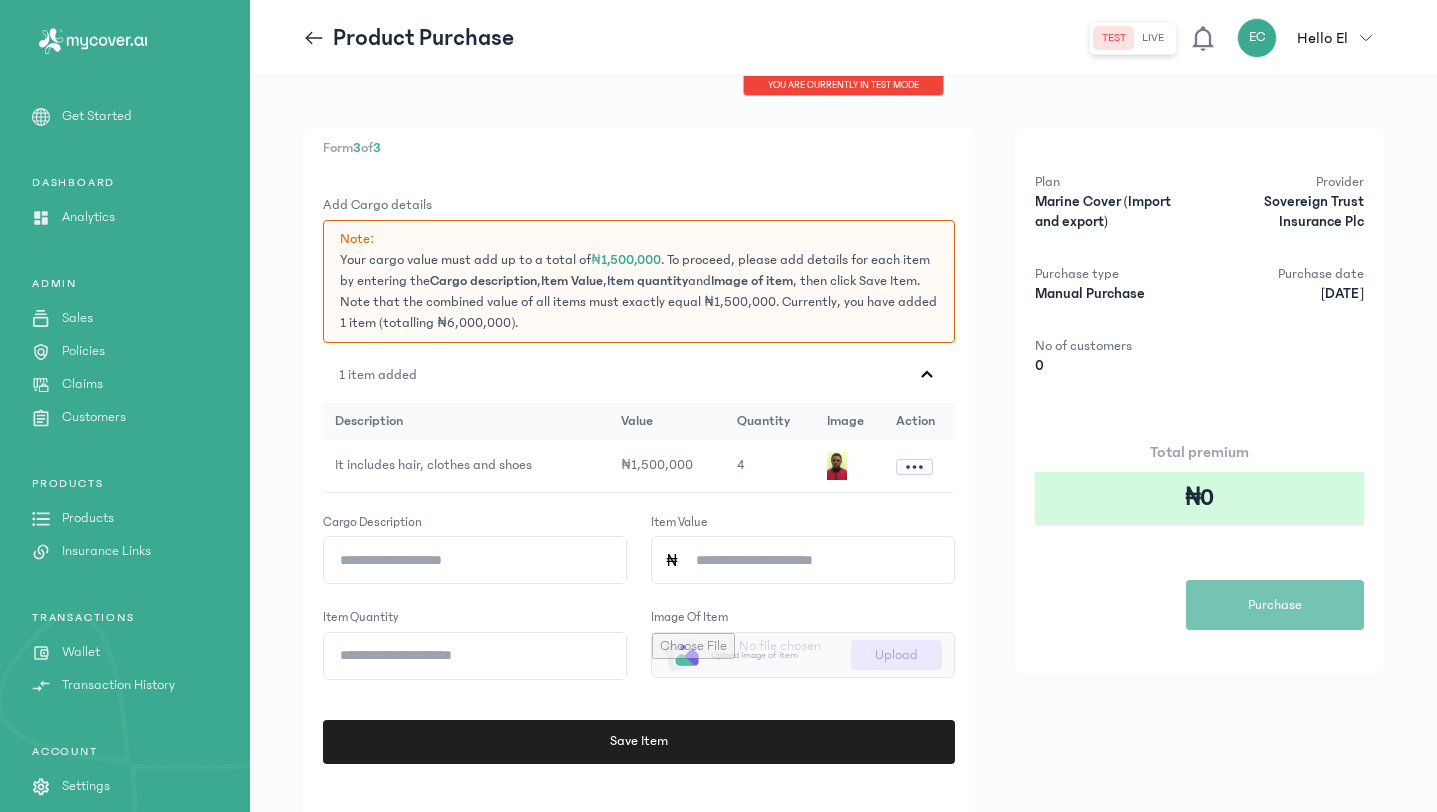click 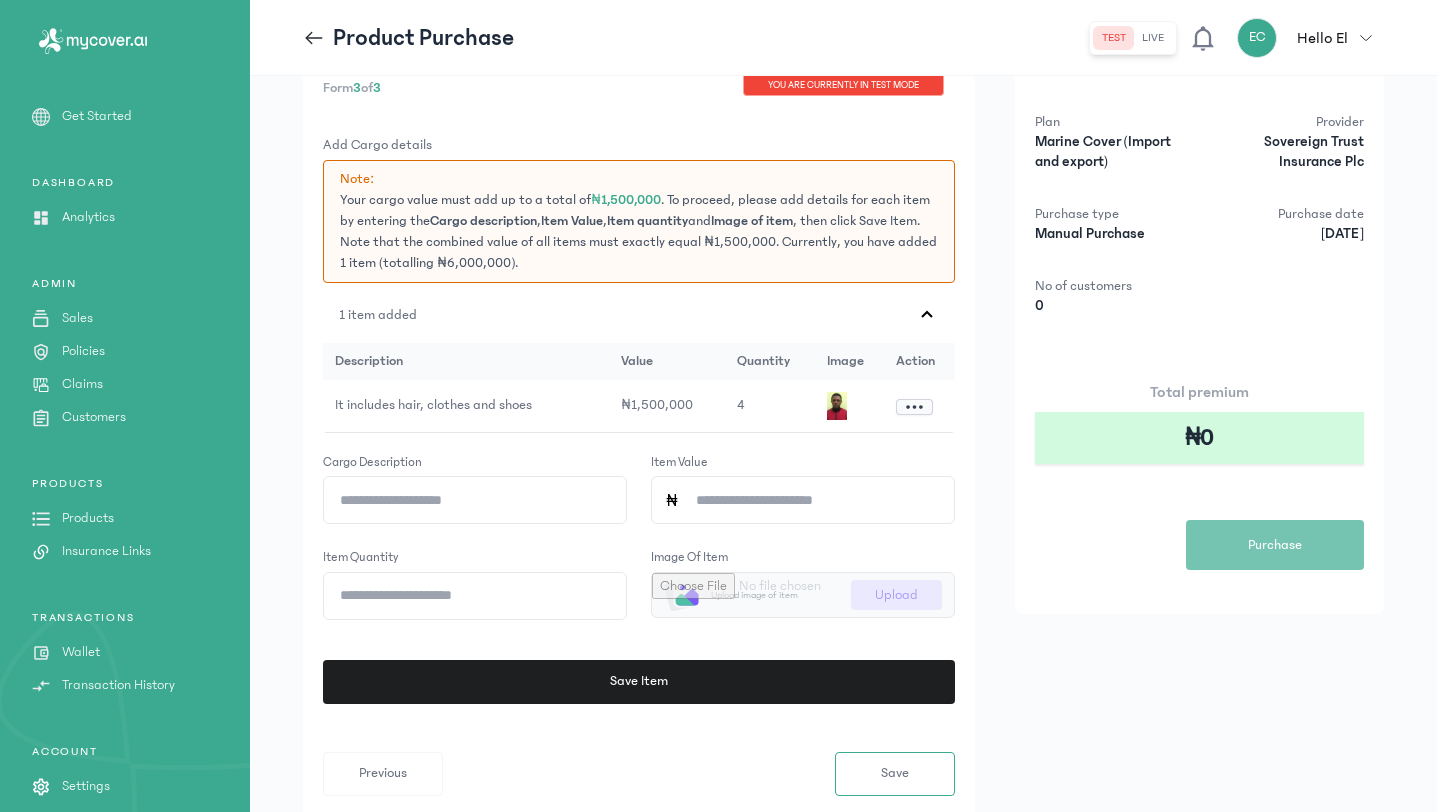 scroll, scrollTop: 62, scrollLeft: 0, axis: vertical 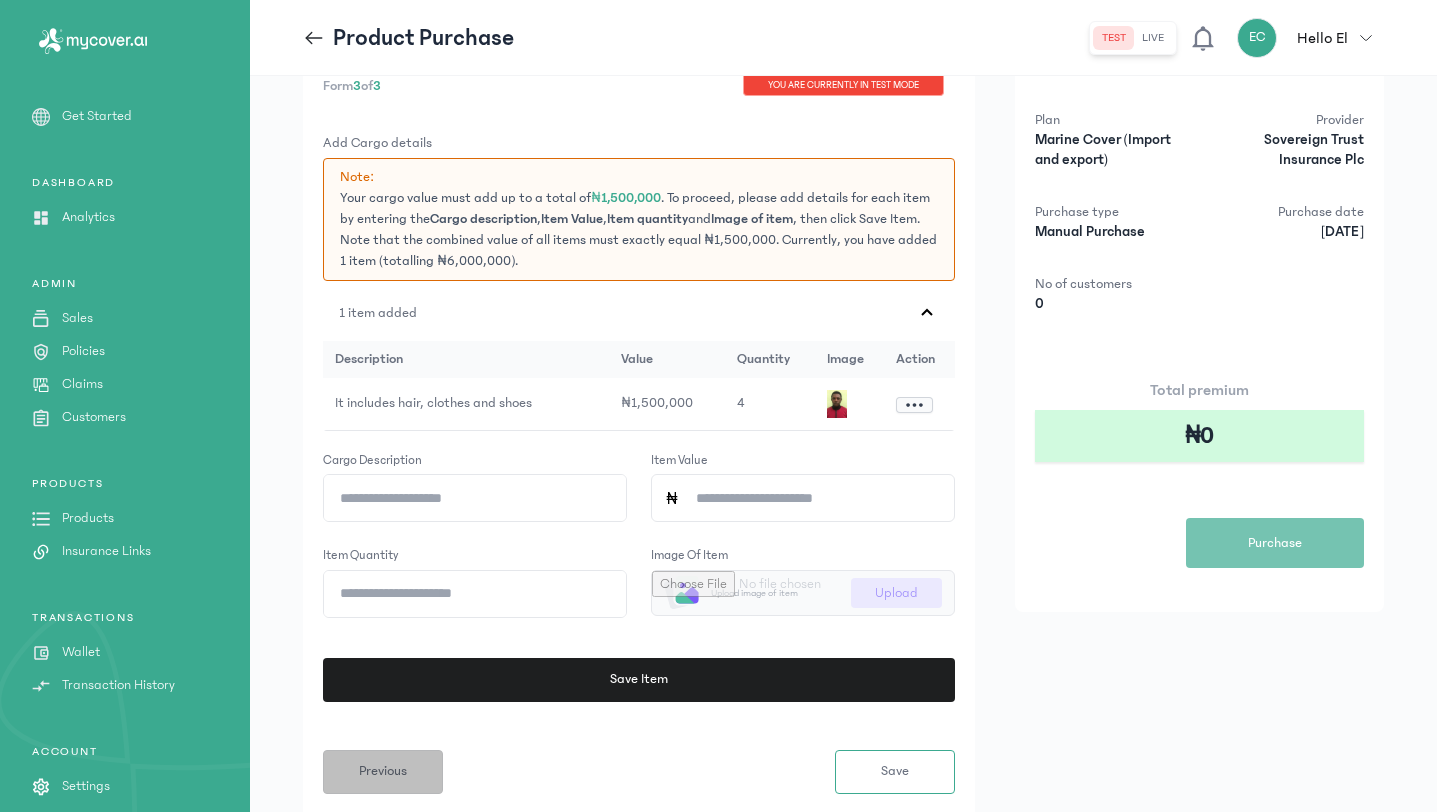 click on "Previous" at bounding box center (383, 771) 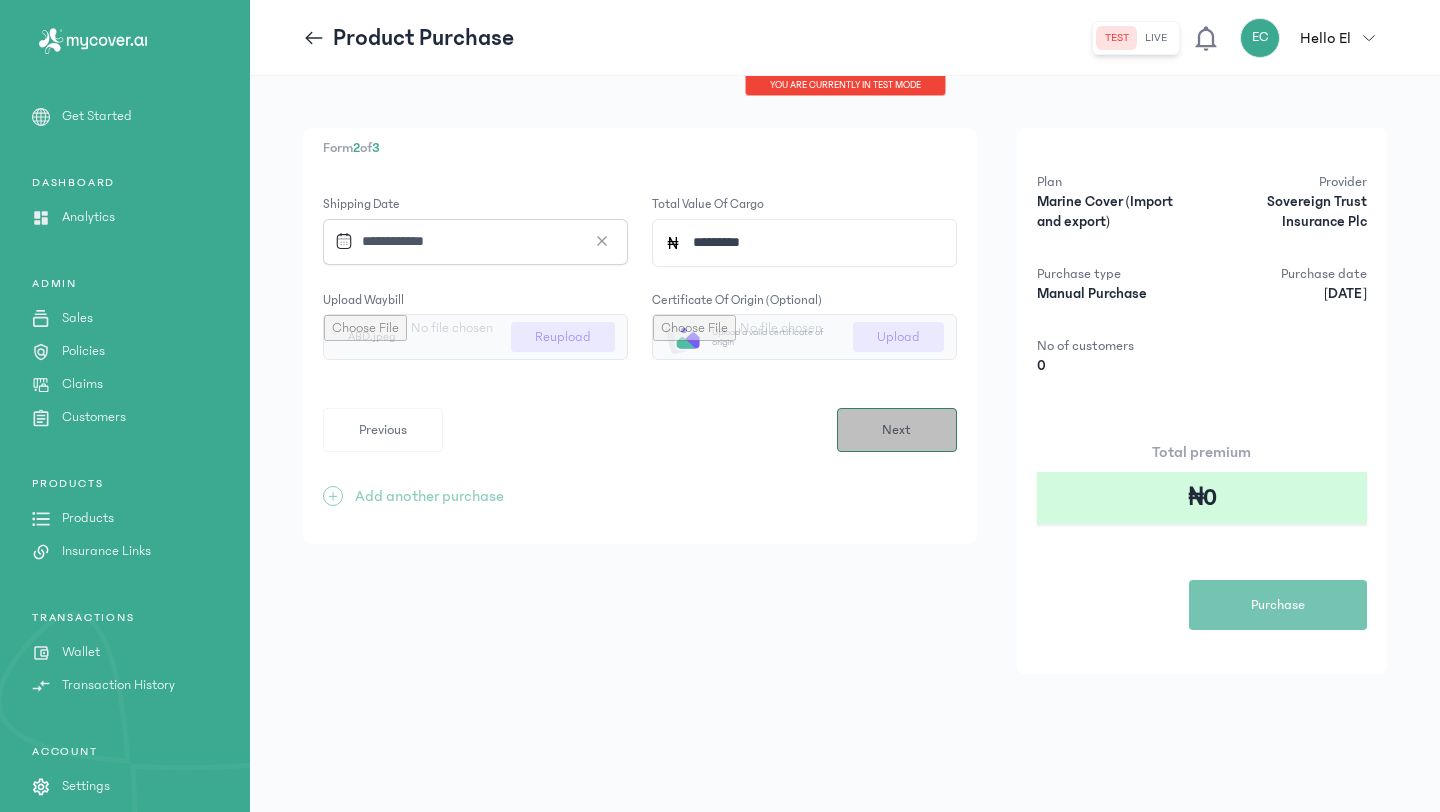 click on "Next" at bounding box center (897, 430) 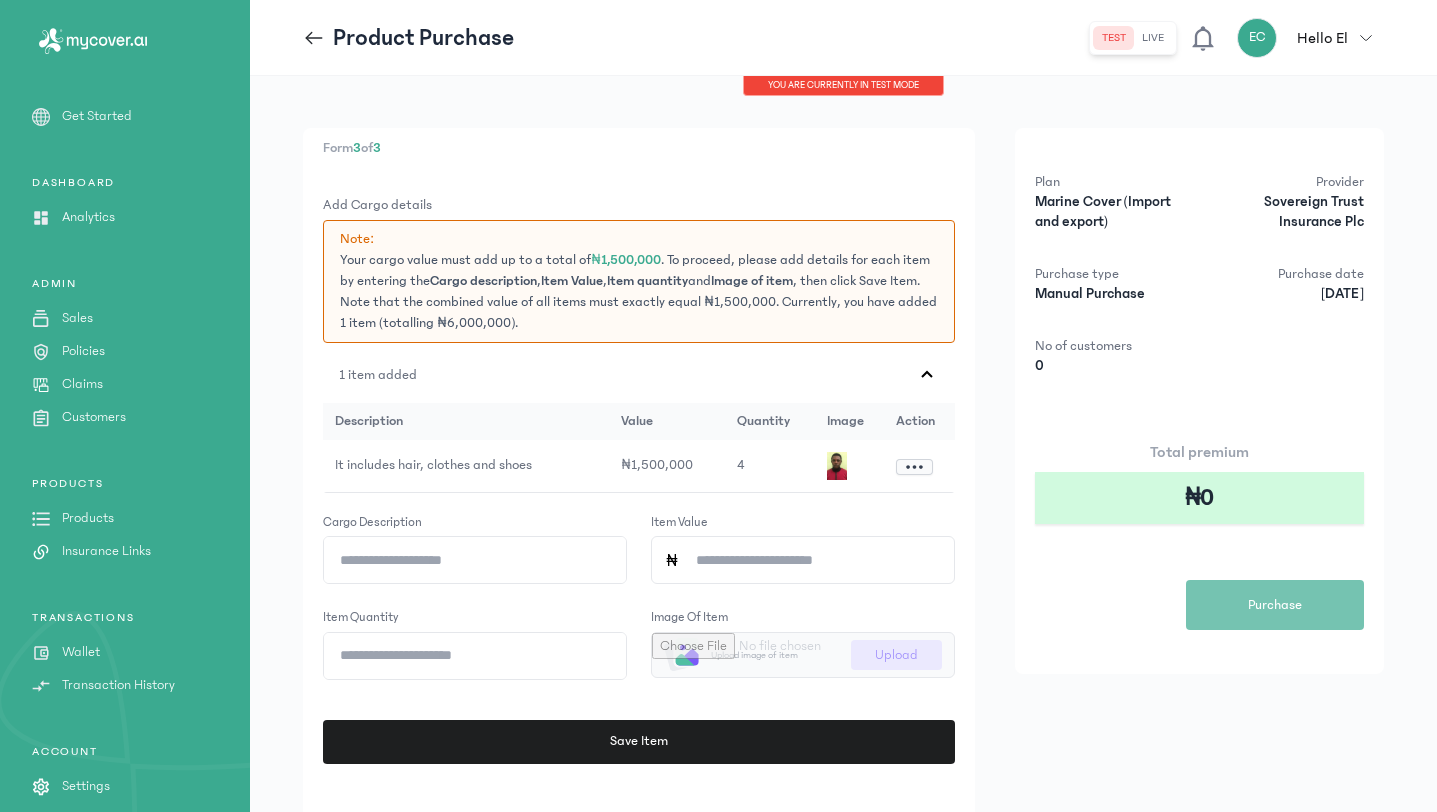 click 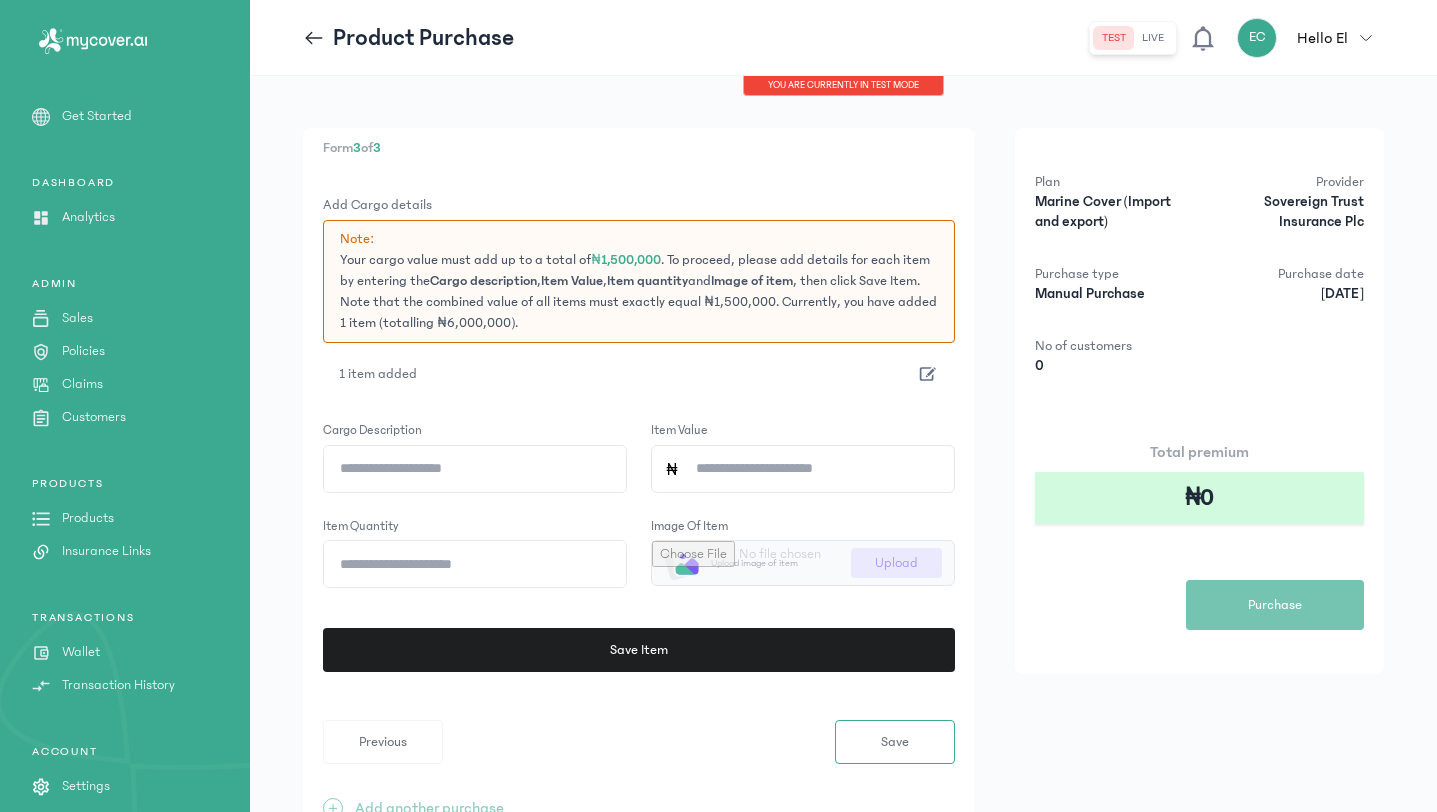 click 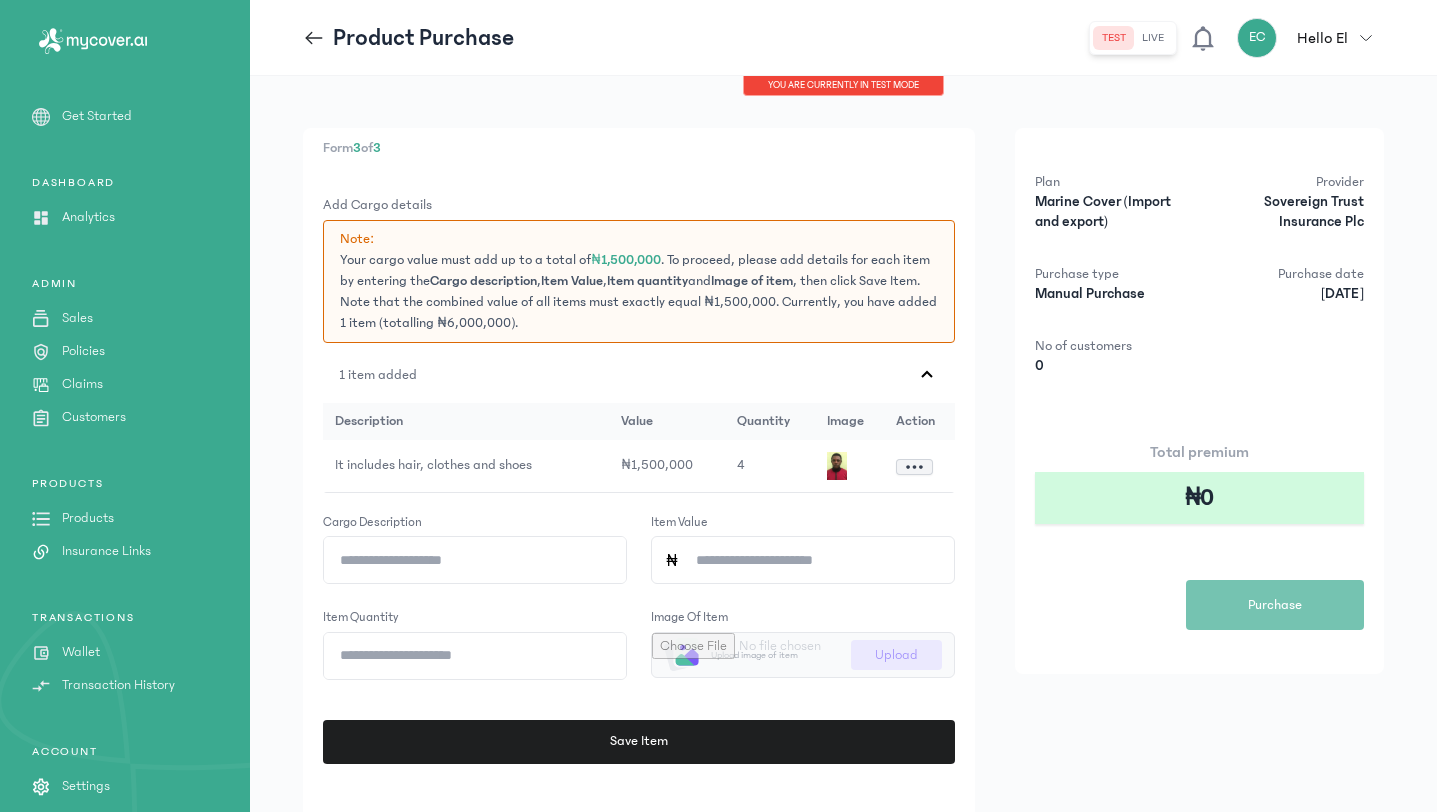 click 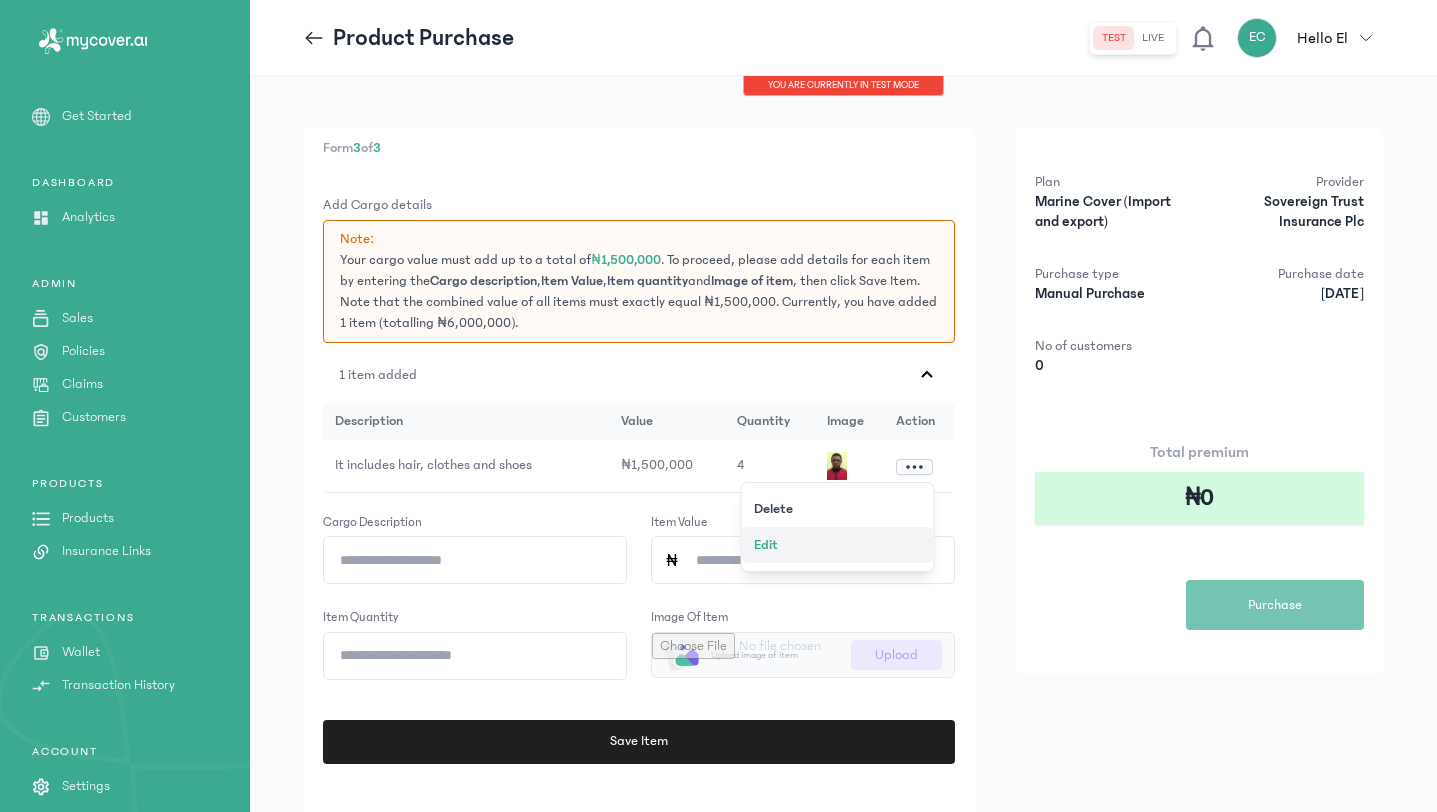 click on "Edit" 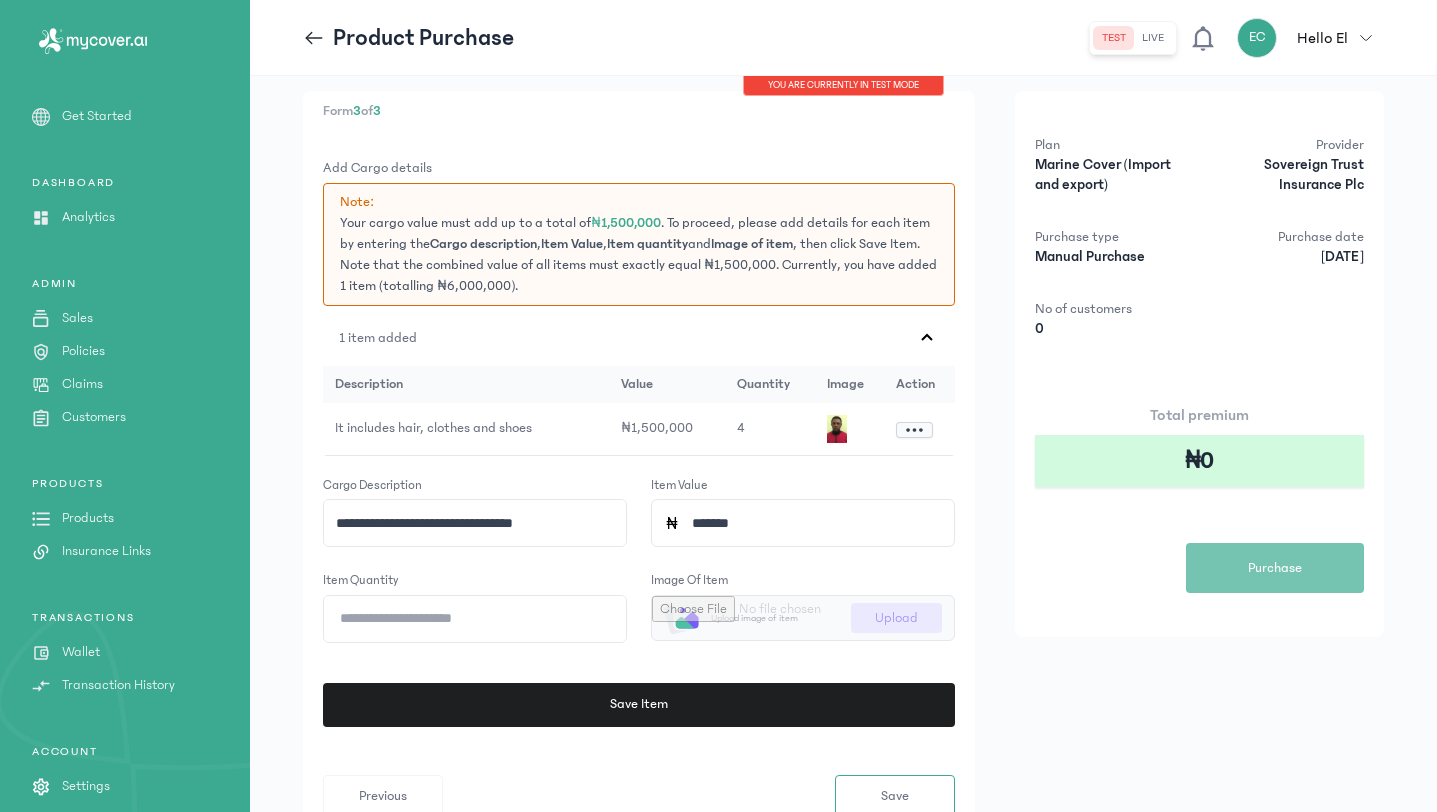 scroll, scrollTop: 40, scrollLeft: 0, axis: vertical 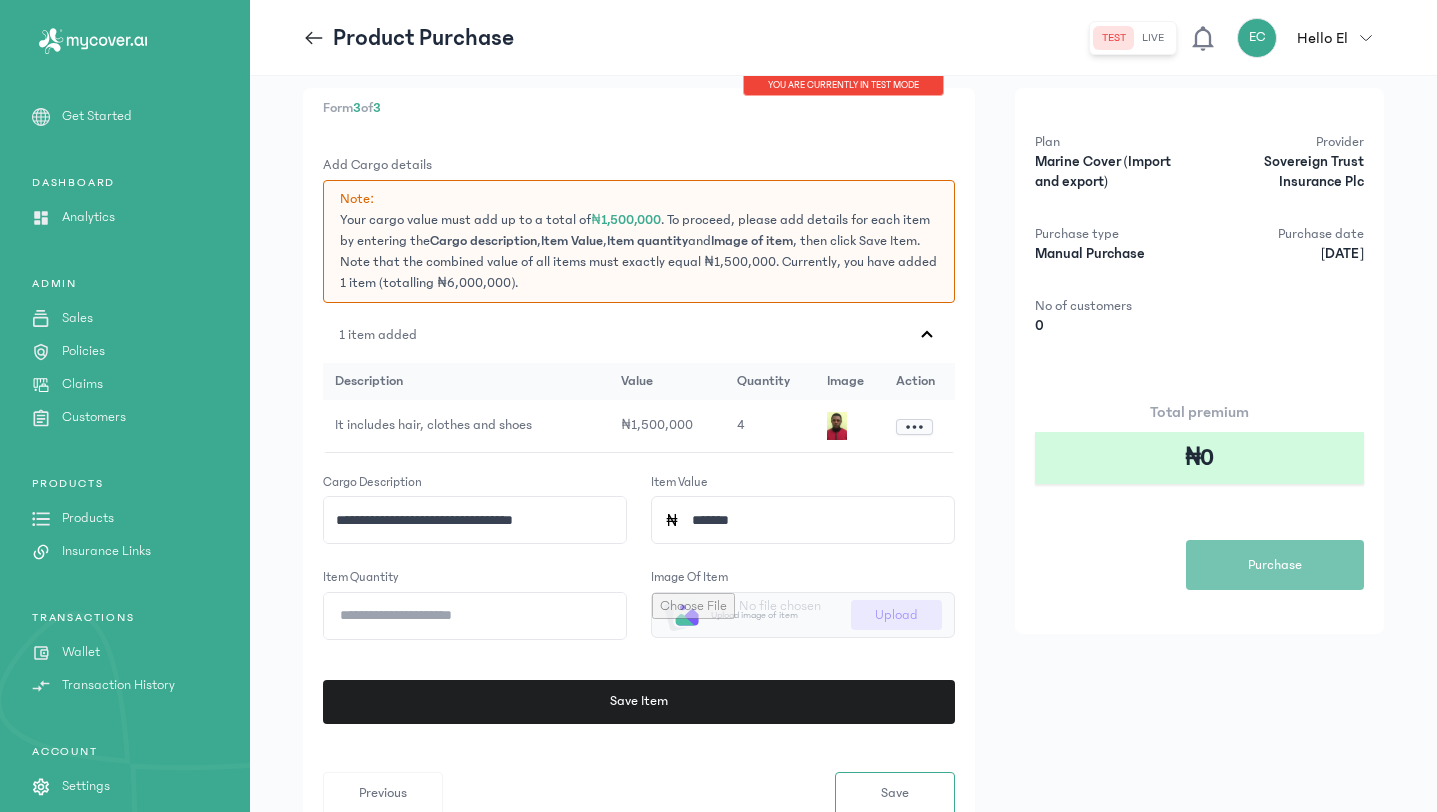 click on "*" 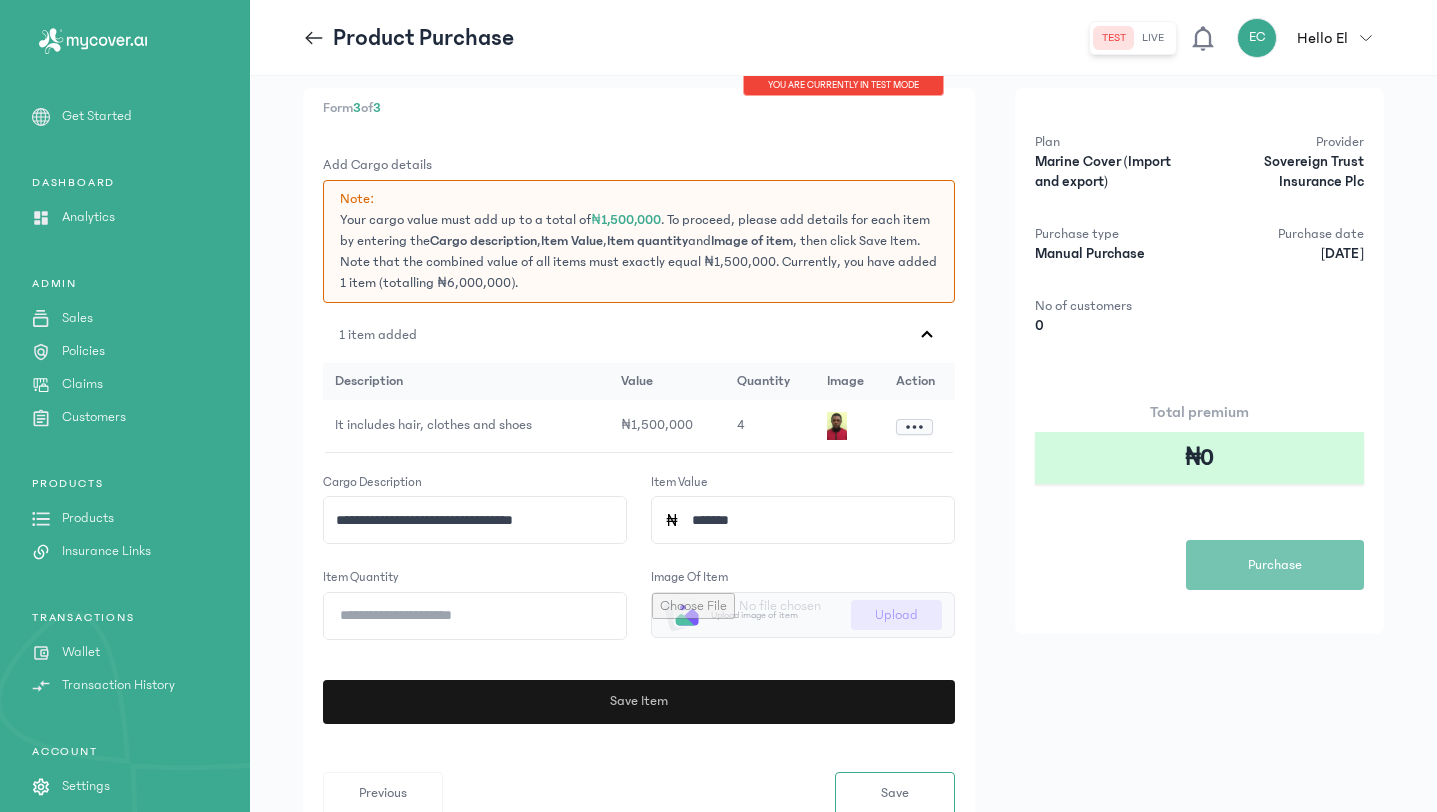 type on "*" 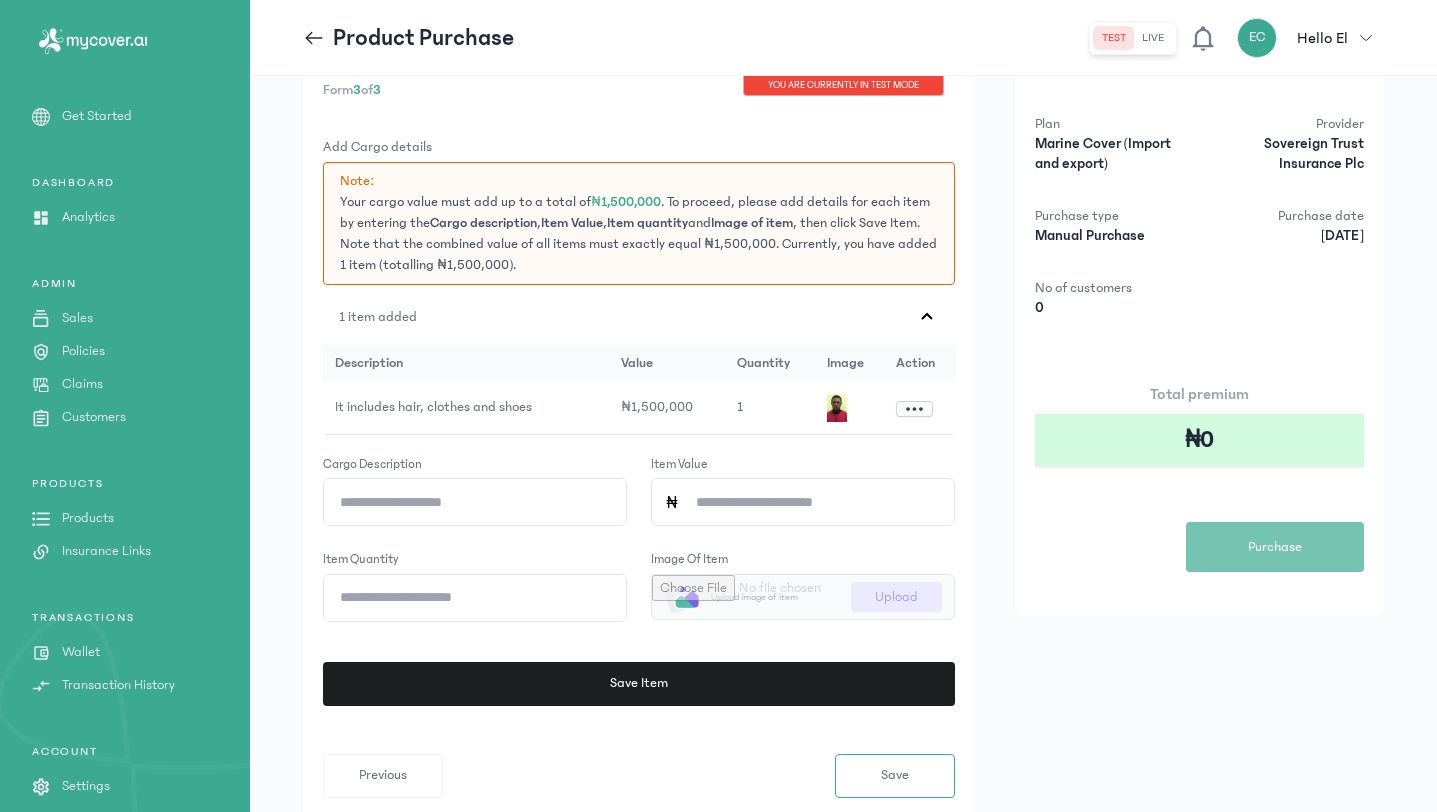 scroll, scrollTop: 88, scrollLeft: 0, axis: vertical 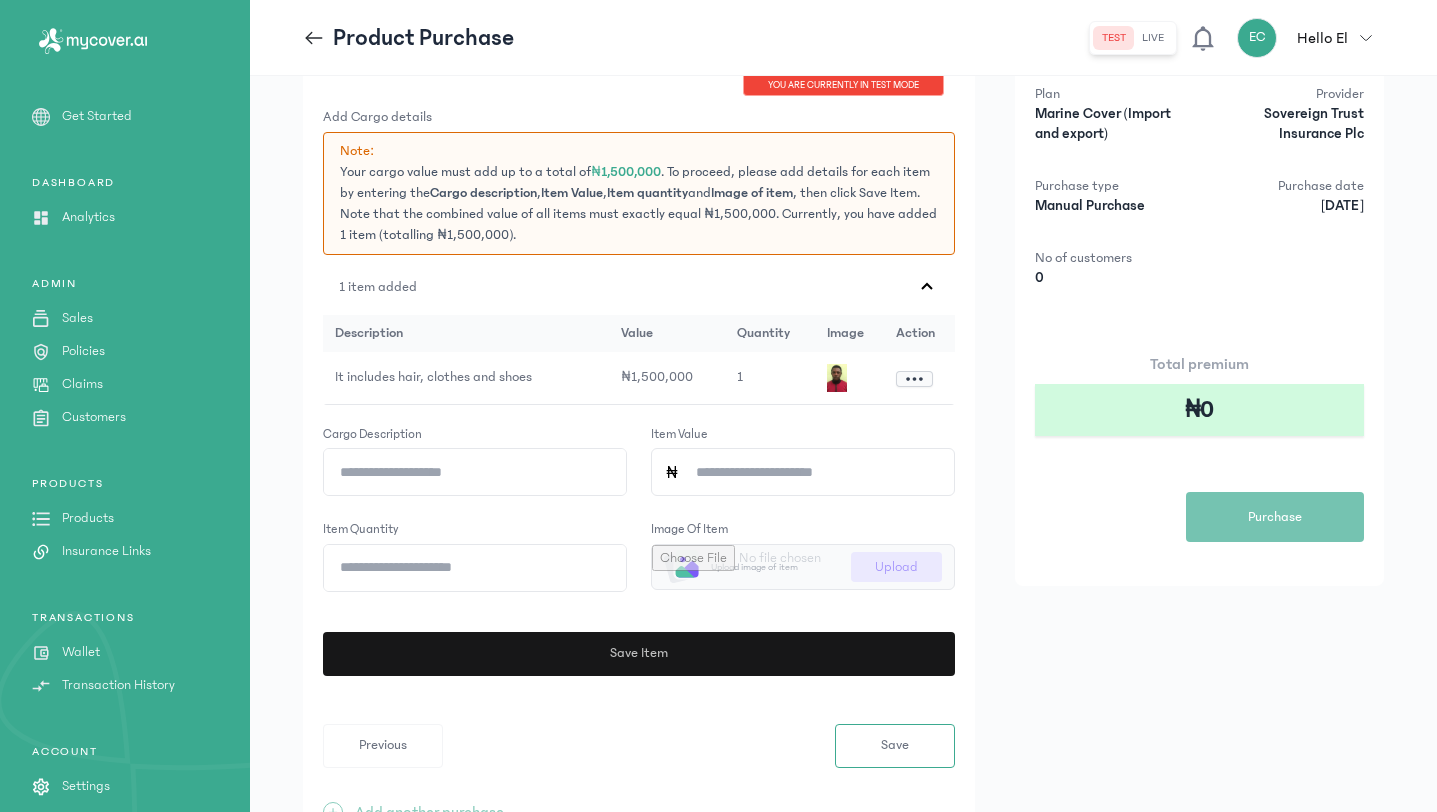 click on "Save Item" at bounding box center (637, 654) 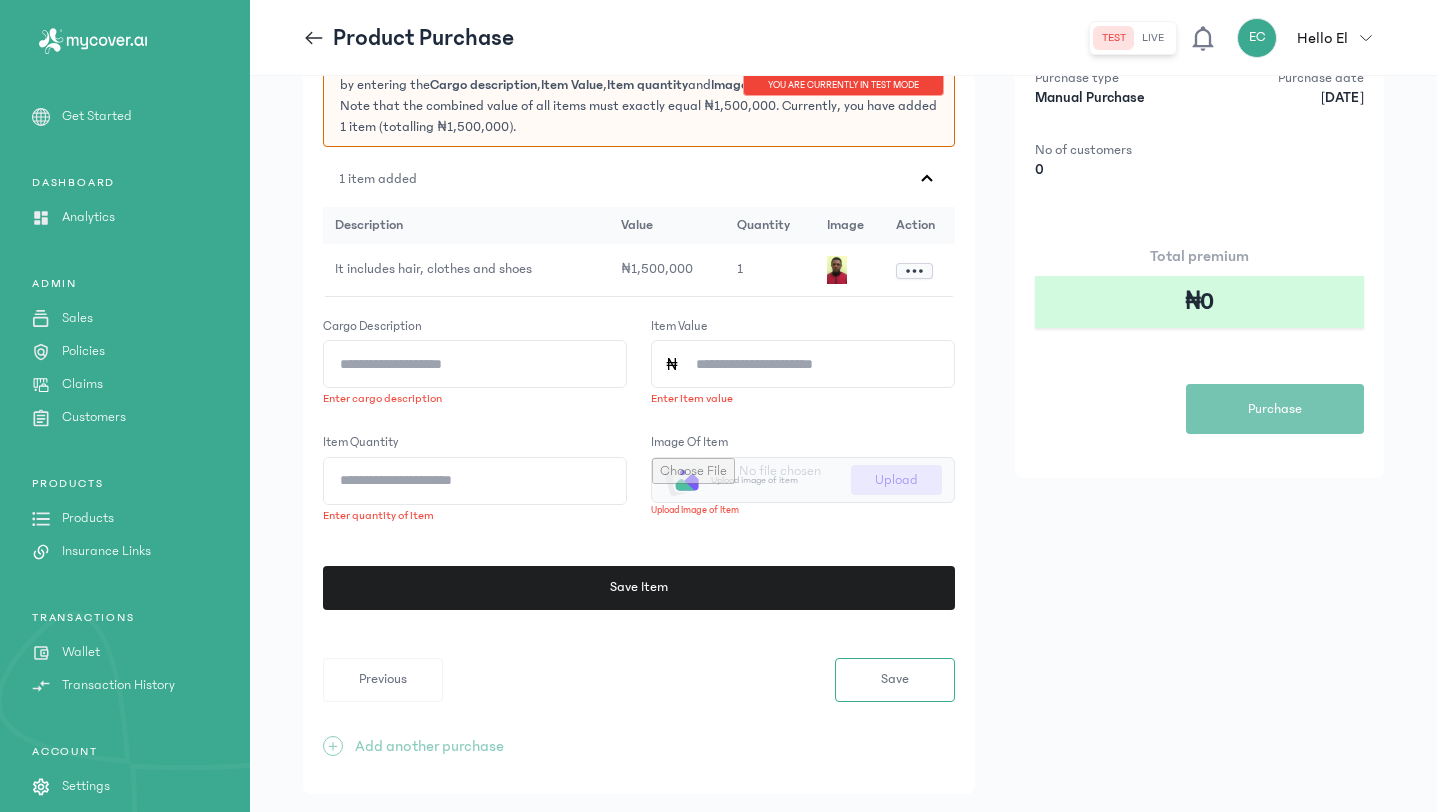 scroll, scrollTop: 206, scrollLeft: 0, axis: vertical 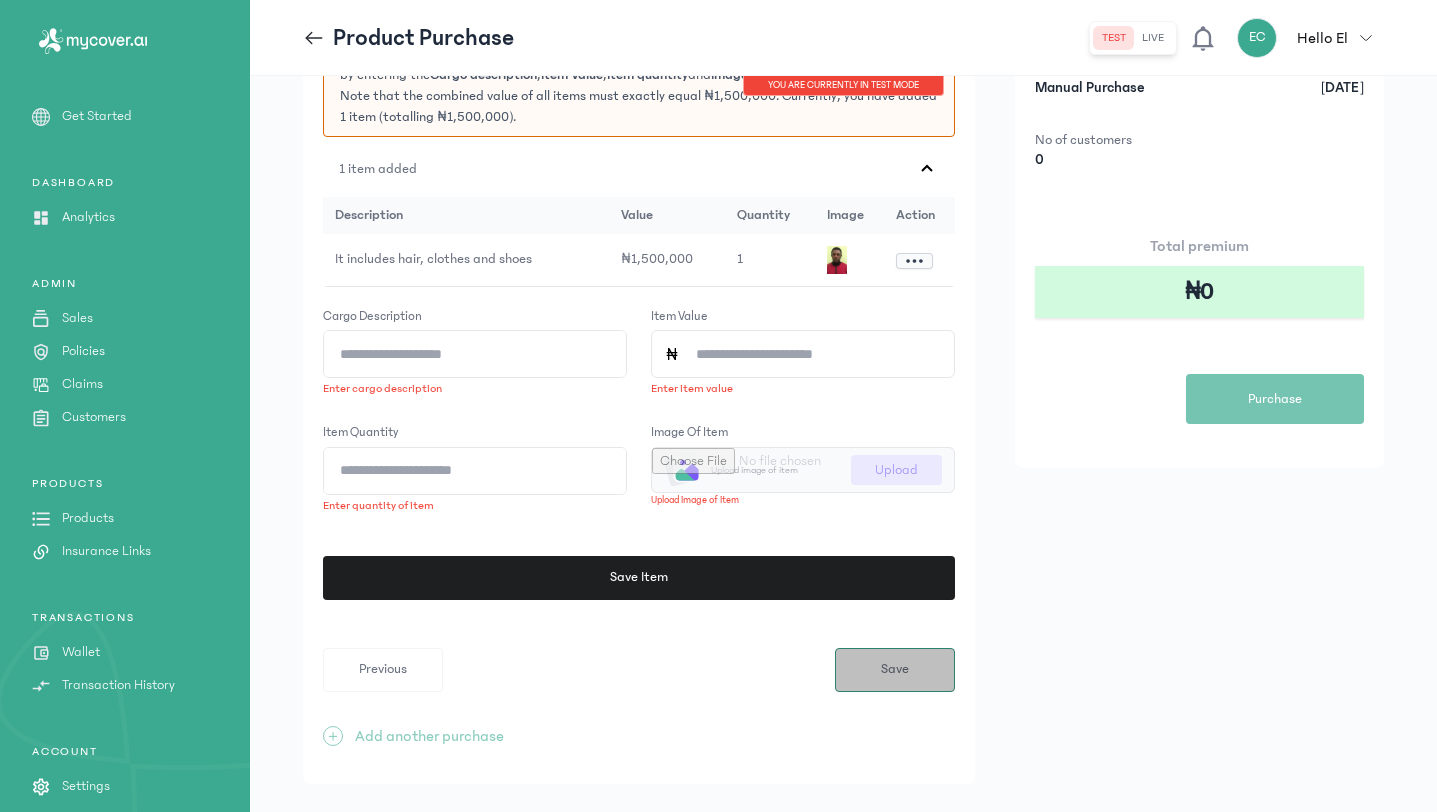 click on "Save" at bounding box center [895, 669] 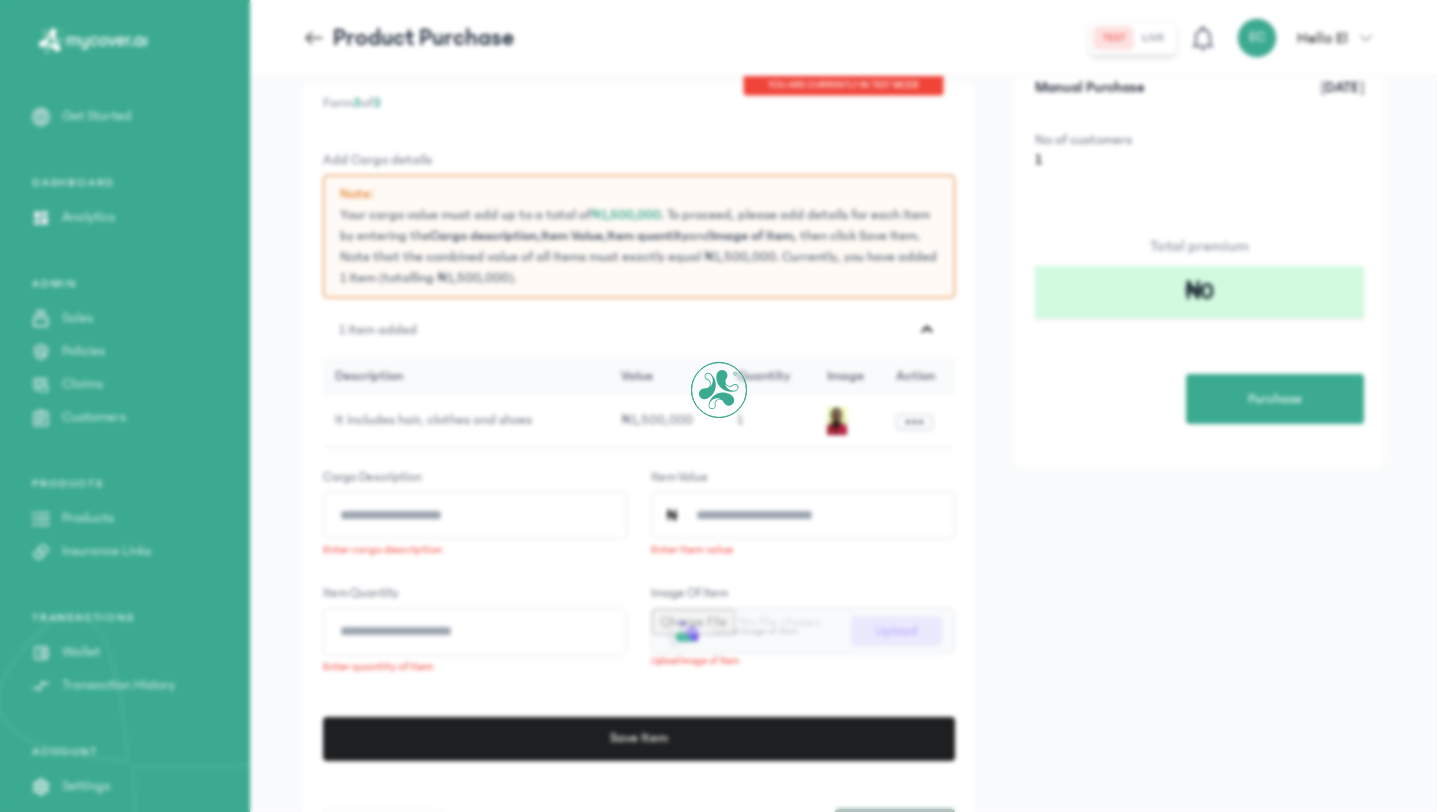 scroll, scrollTop: 0, scrollLeft: 0, axis: both 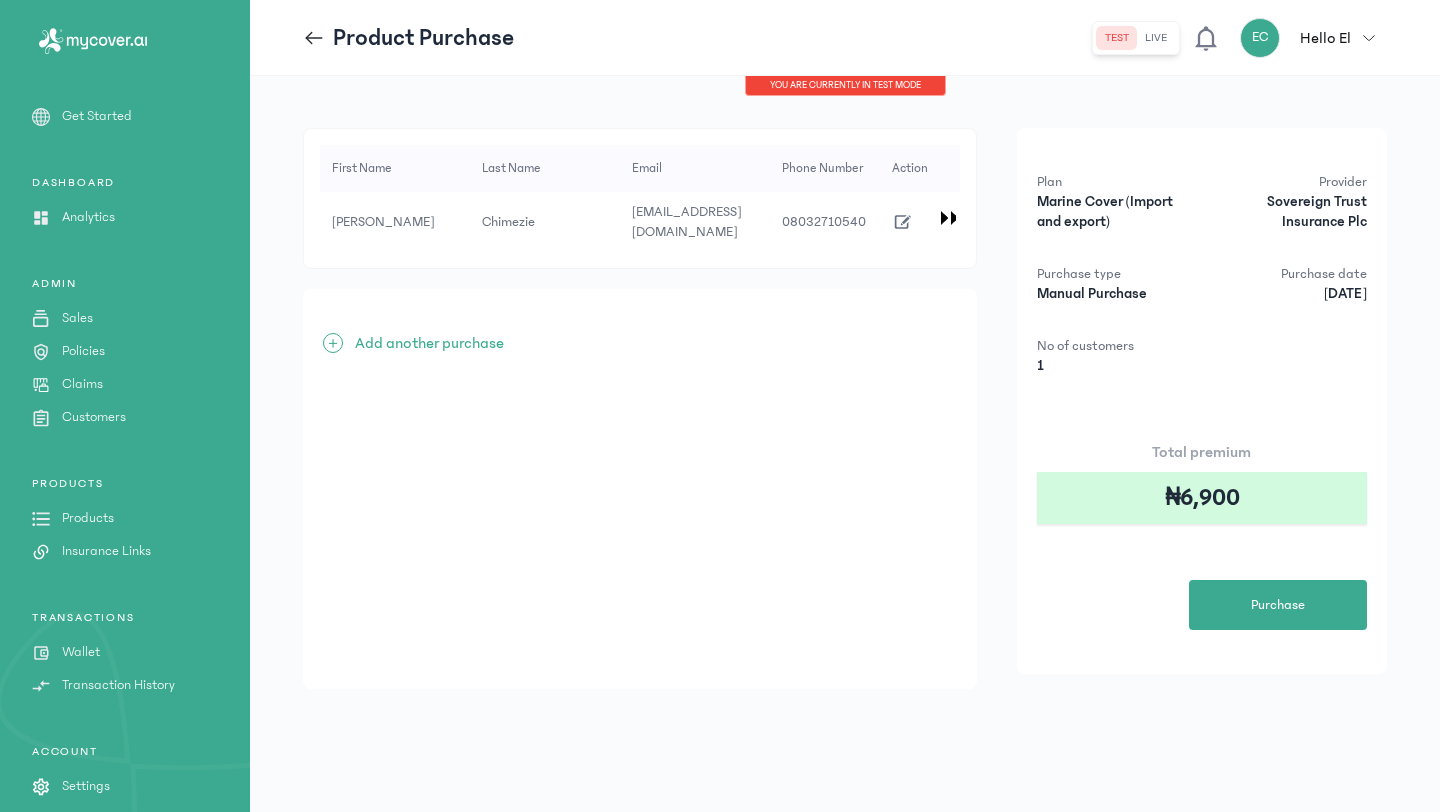 click 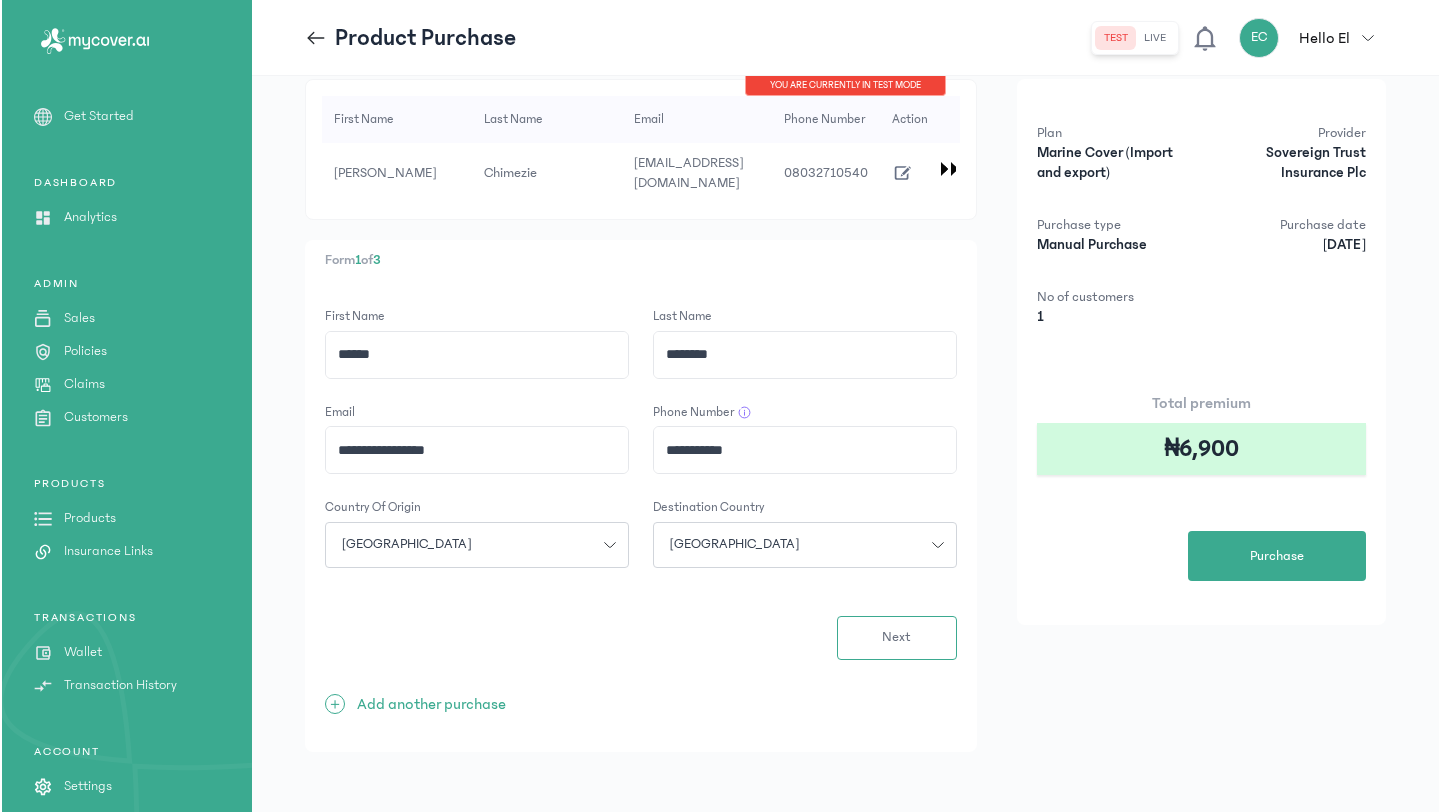 scroll, scrollTop: 0, scrollLeft: 0, axis: both 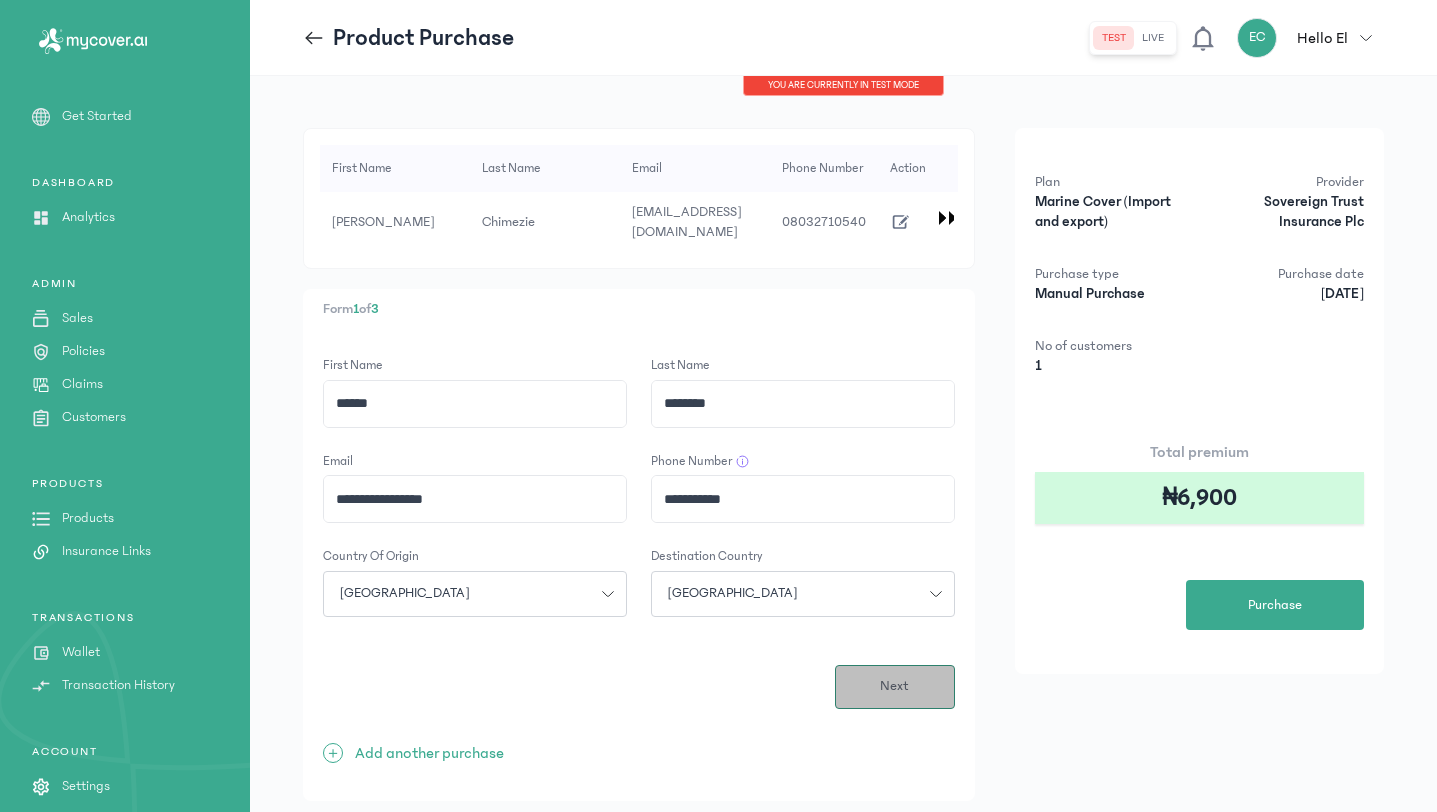 click on "Next" at bounding box center [895, 687] 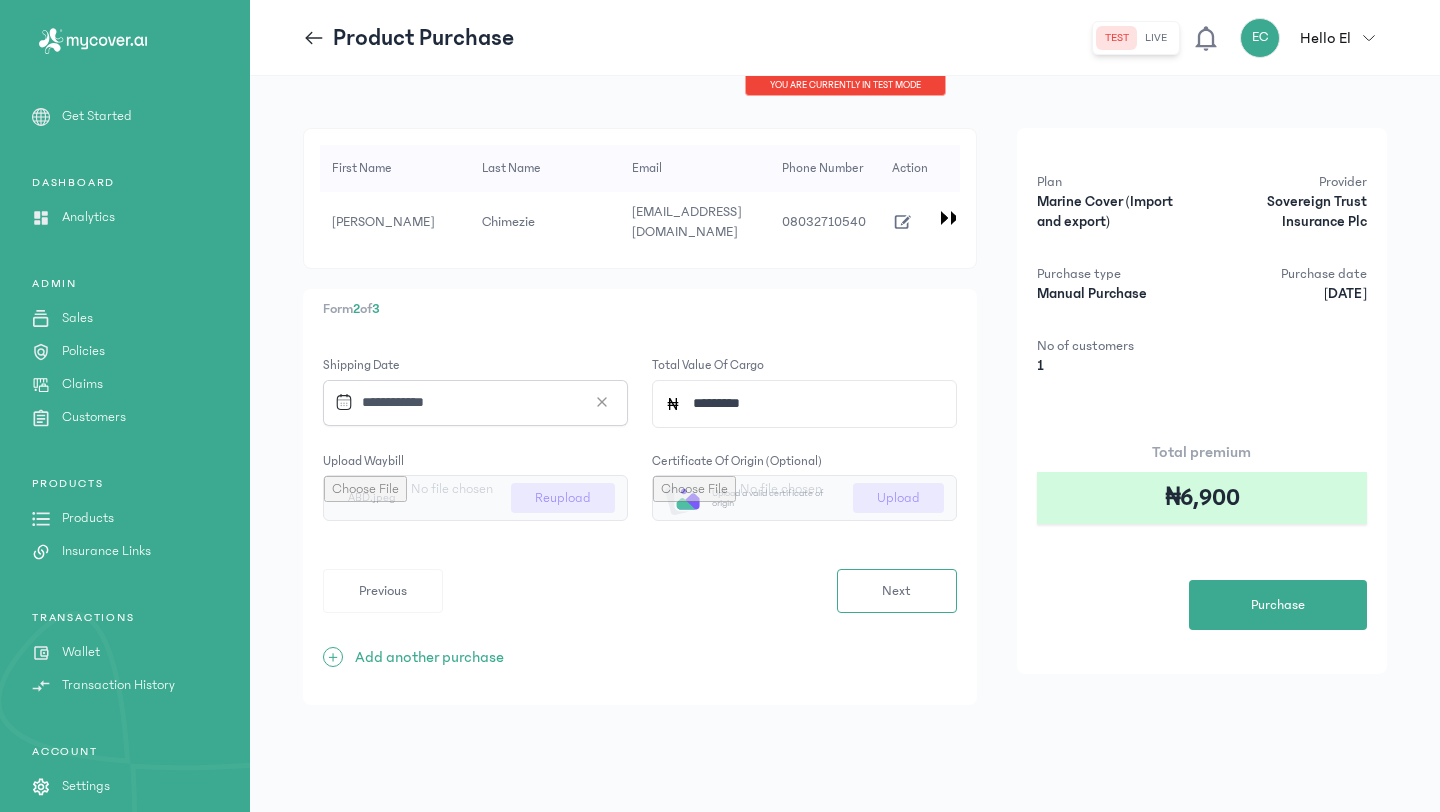 click on "**********" at bounding box center (845, 444) 